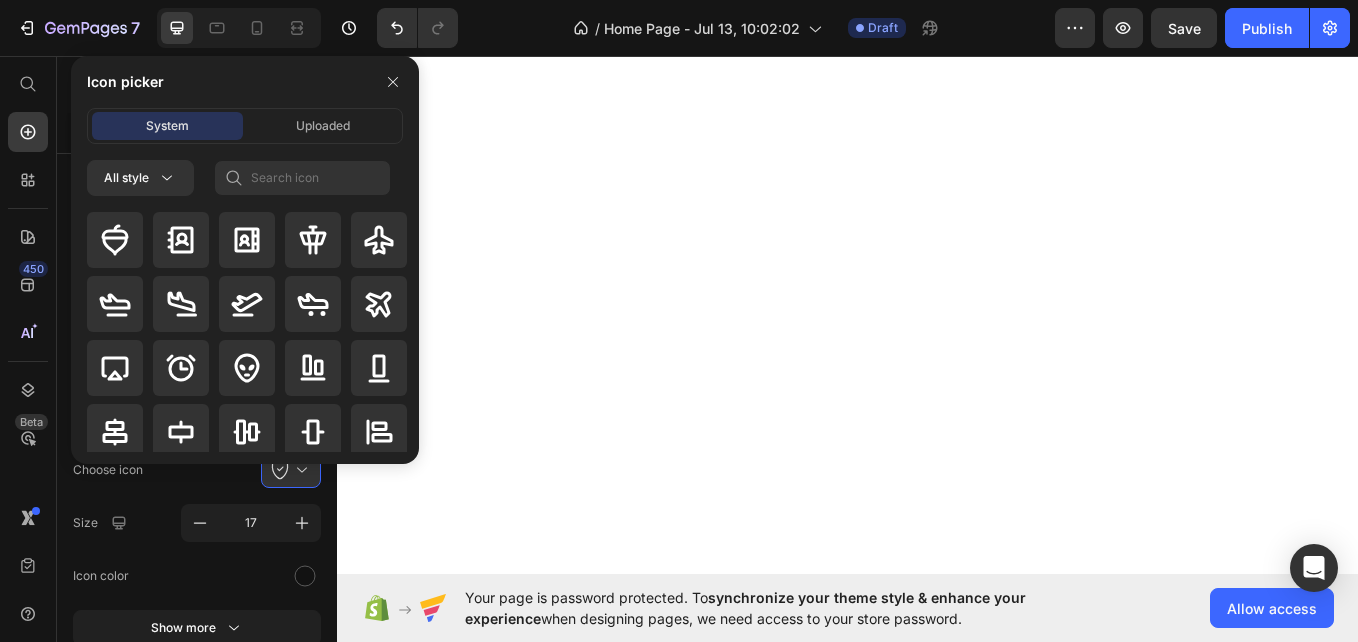 scroll, scrollTop: 0, scrollLeft: 0, axis: both 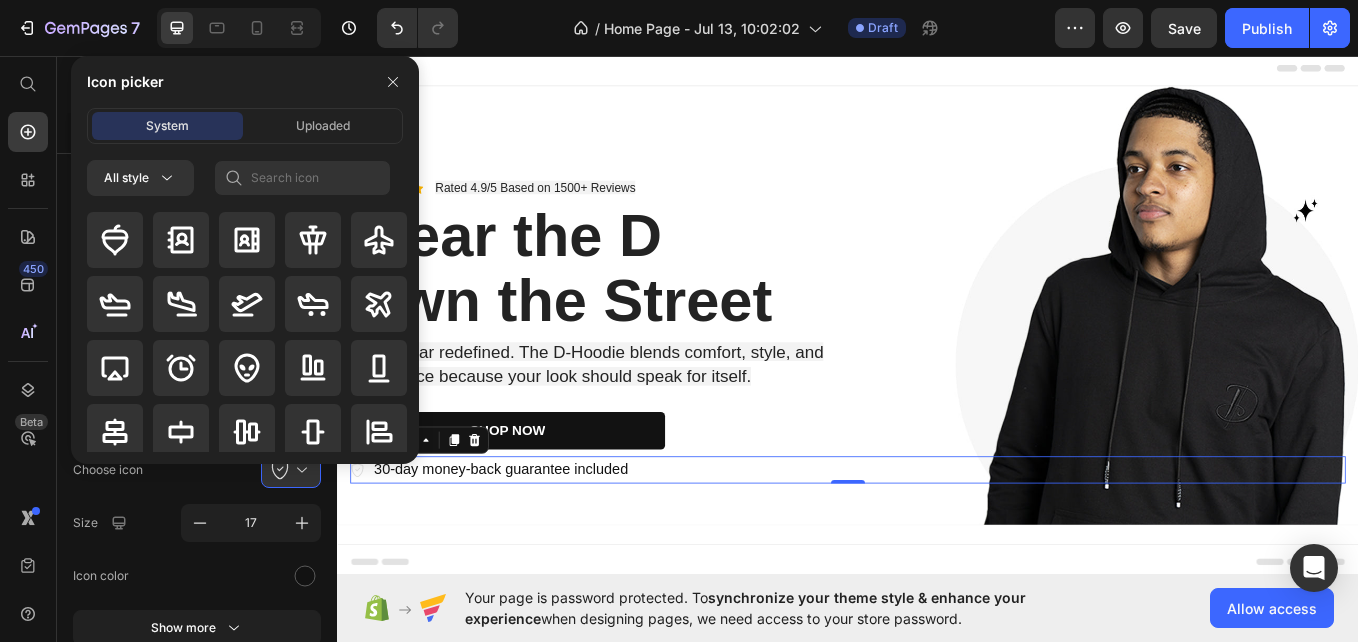 click 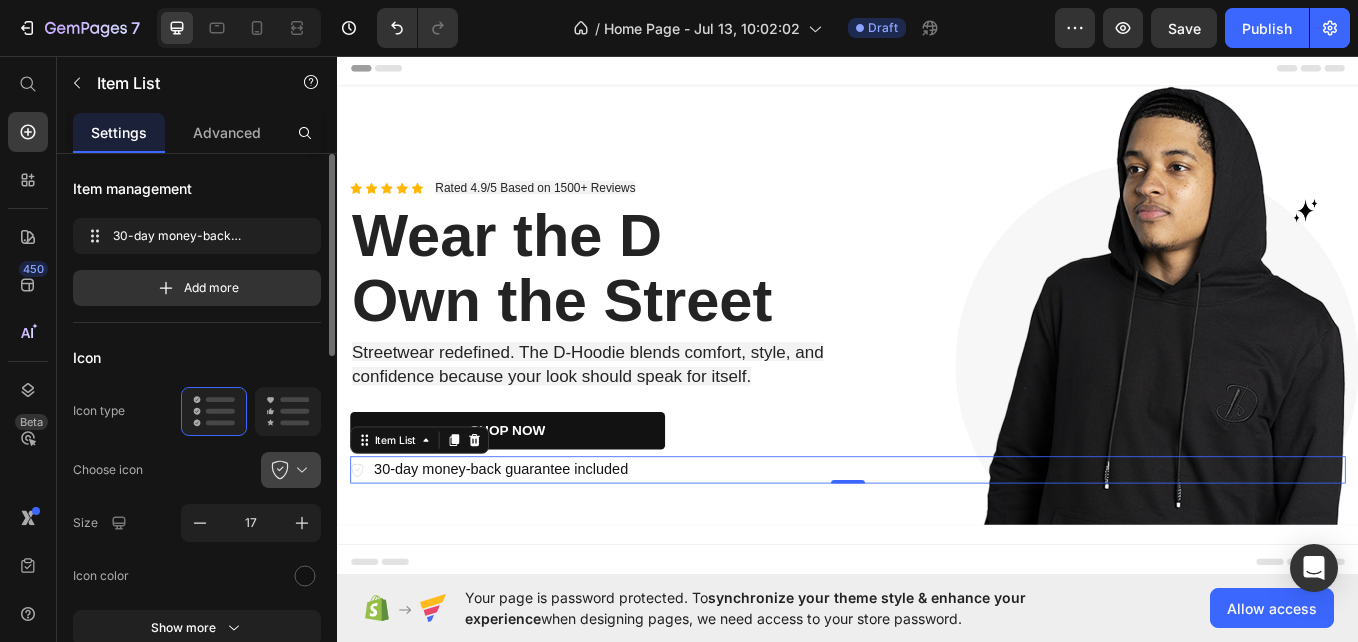 click at bounding box center (299, 470) 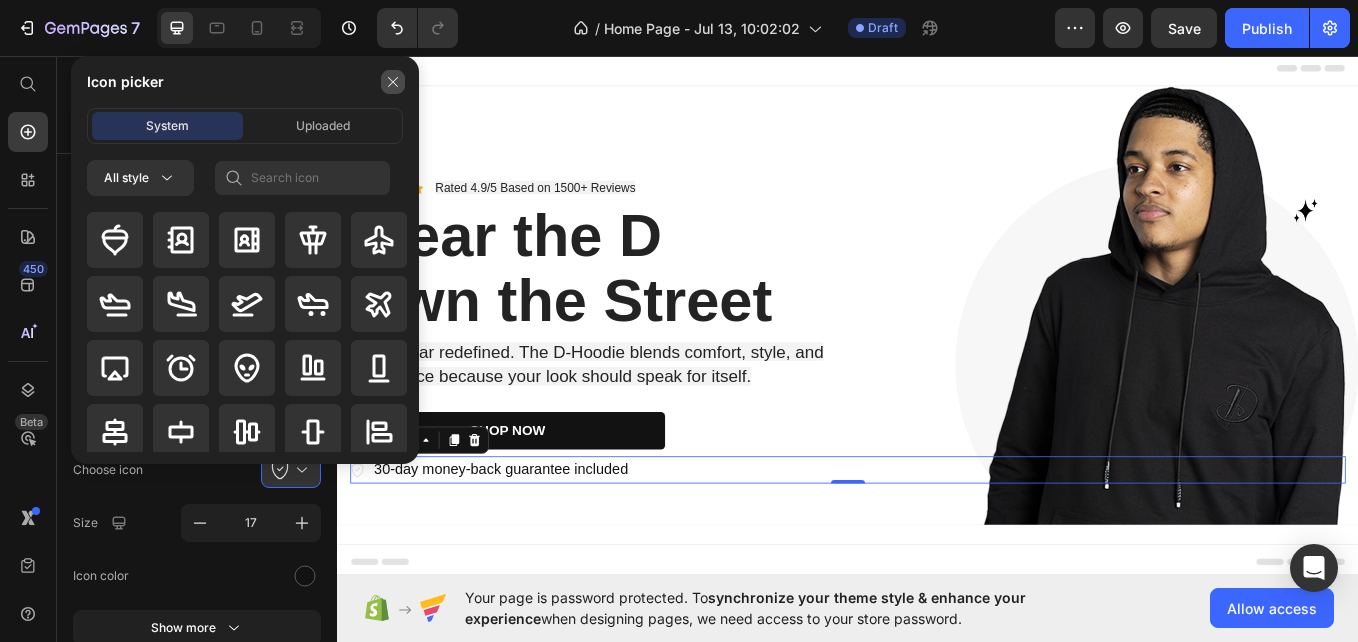click 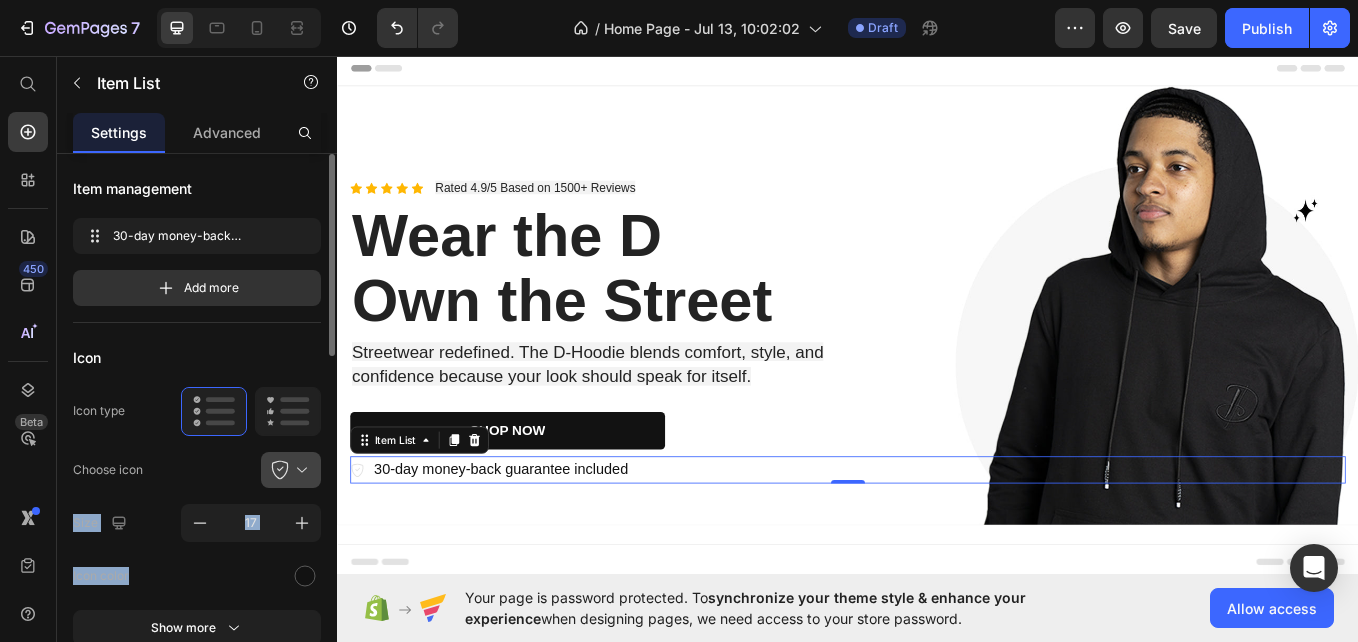 drag, startPoint x: 300, startPoint y: 574, endPoint x: 288, endPoint y: 465, distance: 109.65856 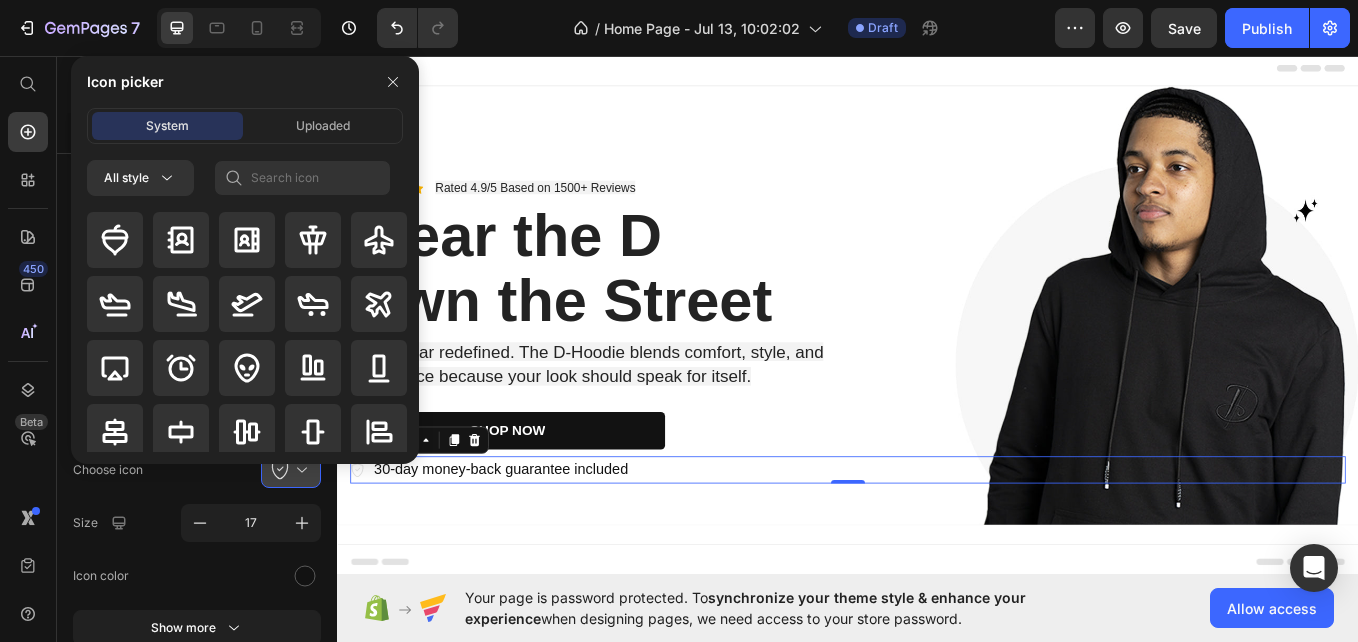 click at bounding box center (299, 470) 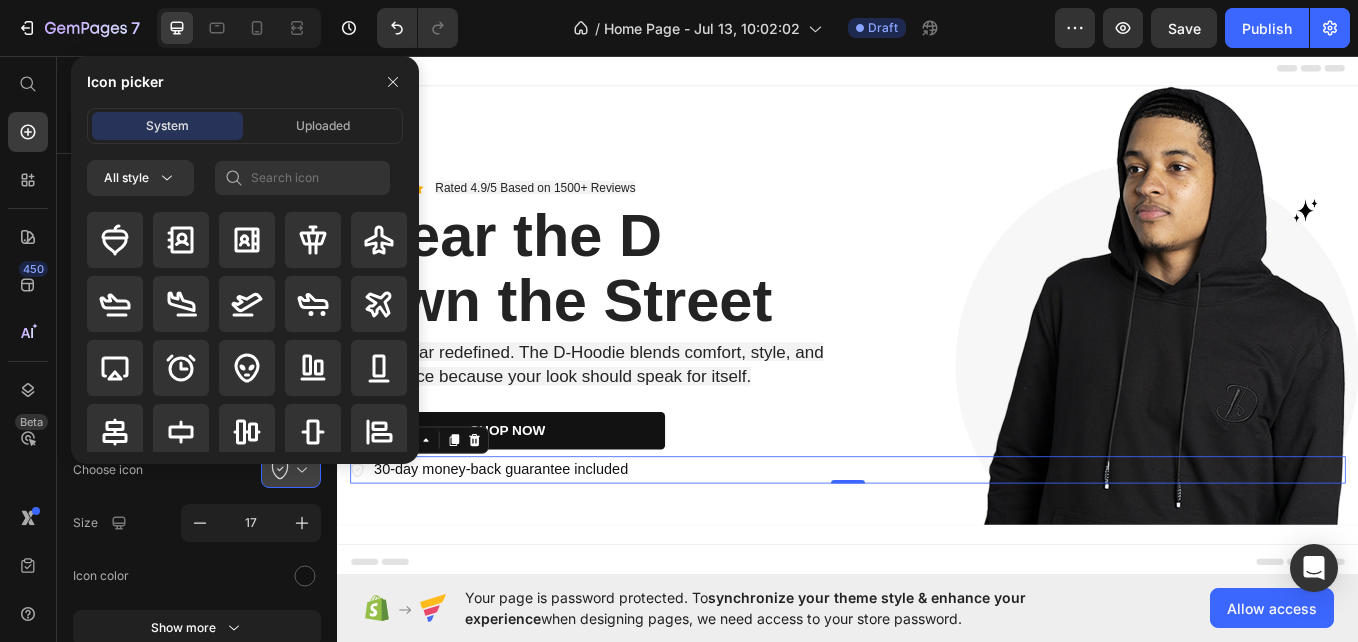 click at bounding box center (299, 470) 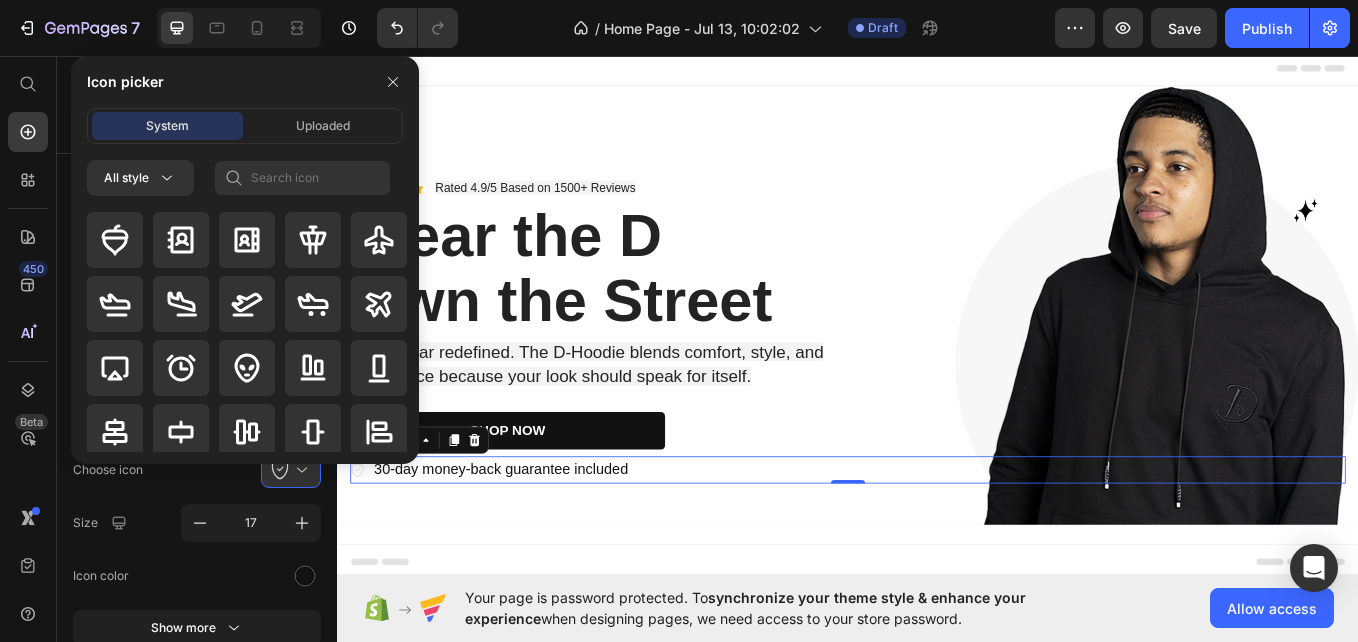 click on "Icon picker System Uploaded All style" at bounding box center (237, 260) 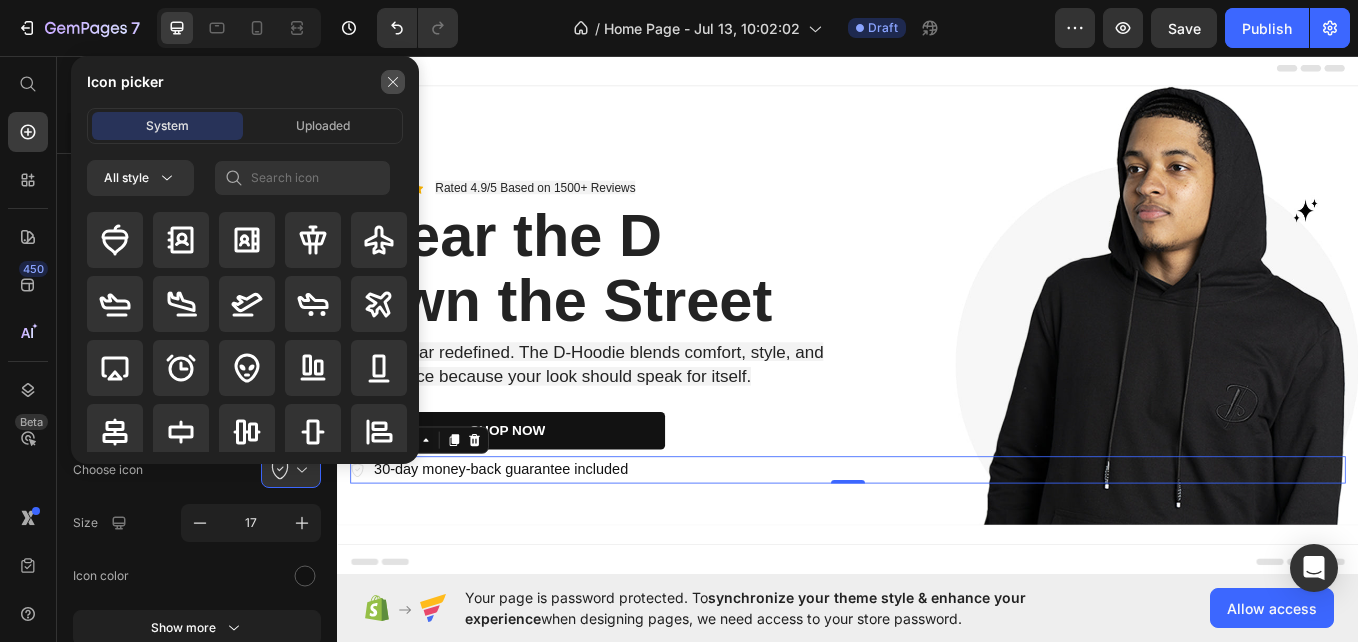 click 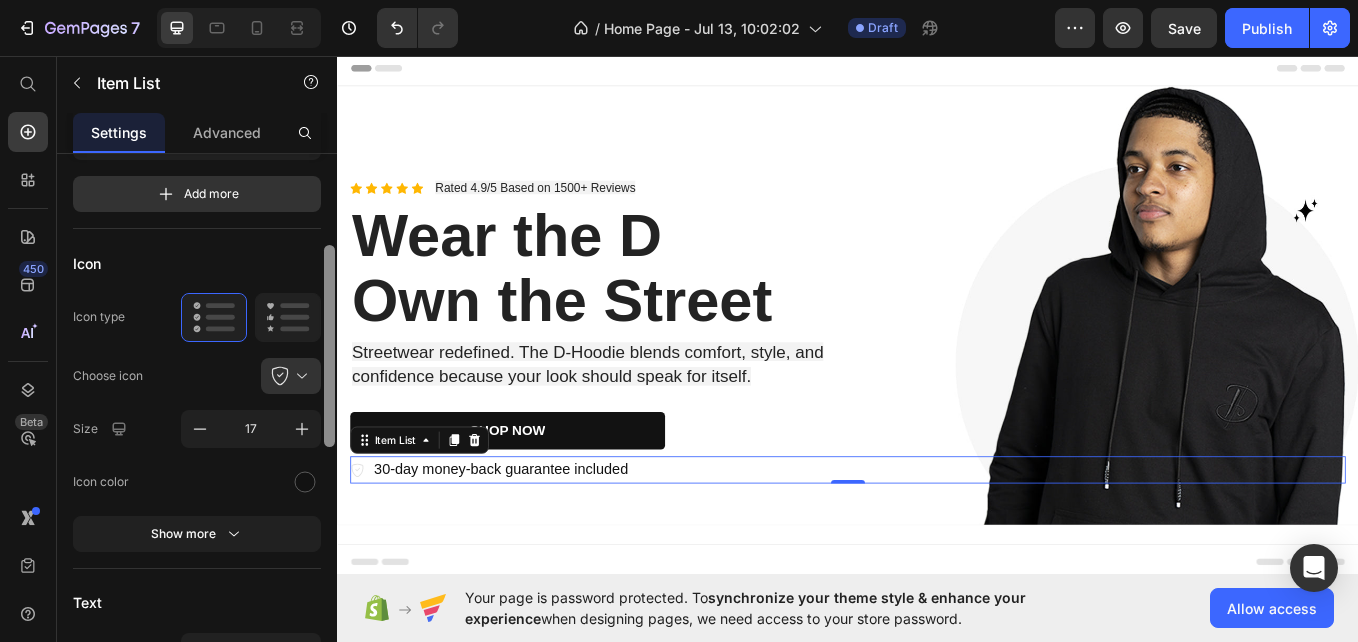 scroll, scrollTop: 135, scrollLeft: 0, axis: vertical 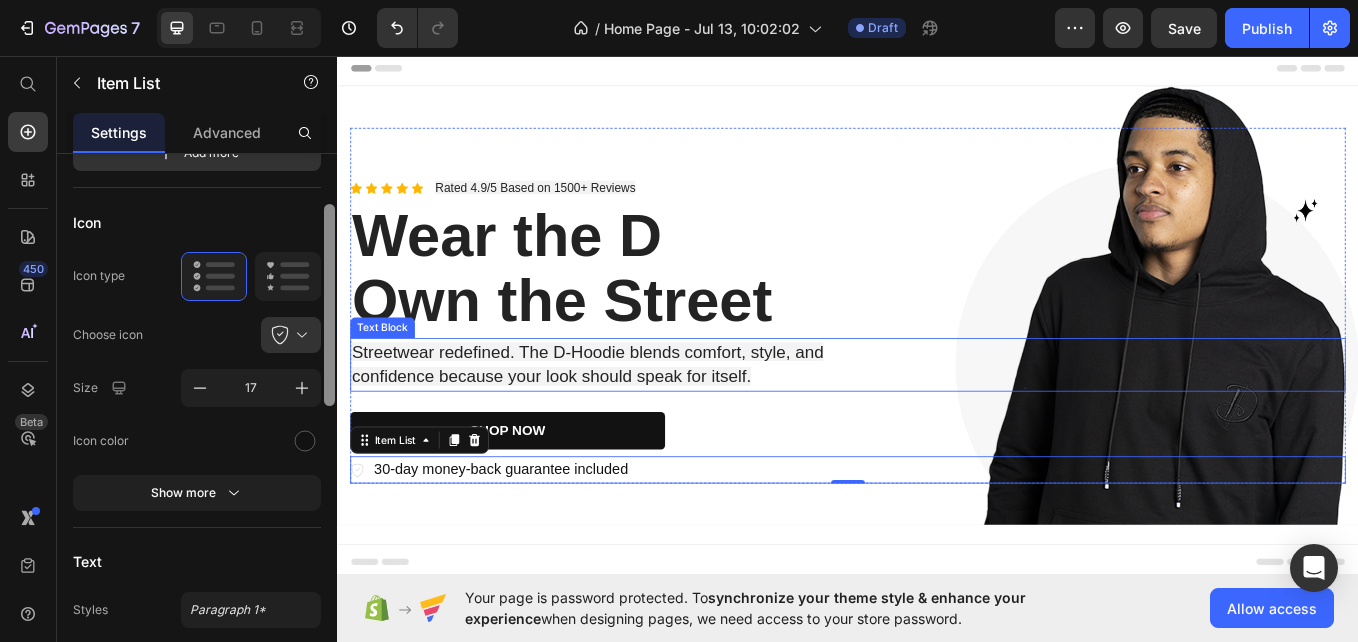 drag, startPoint x: 664, startPoint y: 354, endPoint x: 355, endPoint y: 377, distance: 309.8548 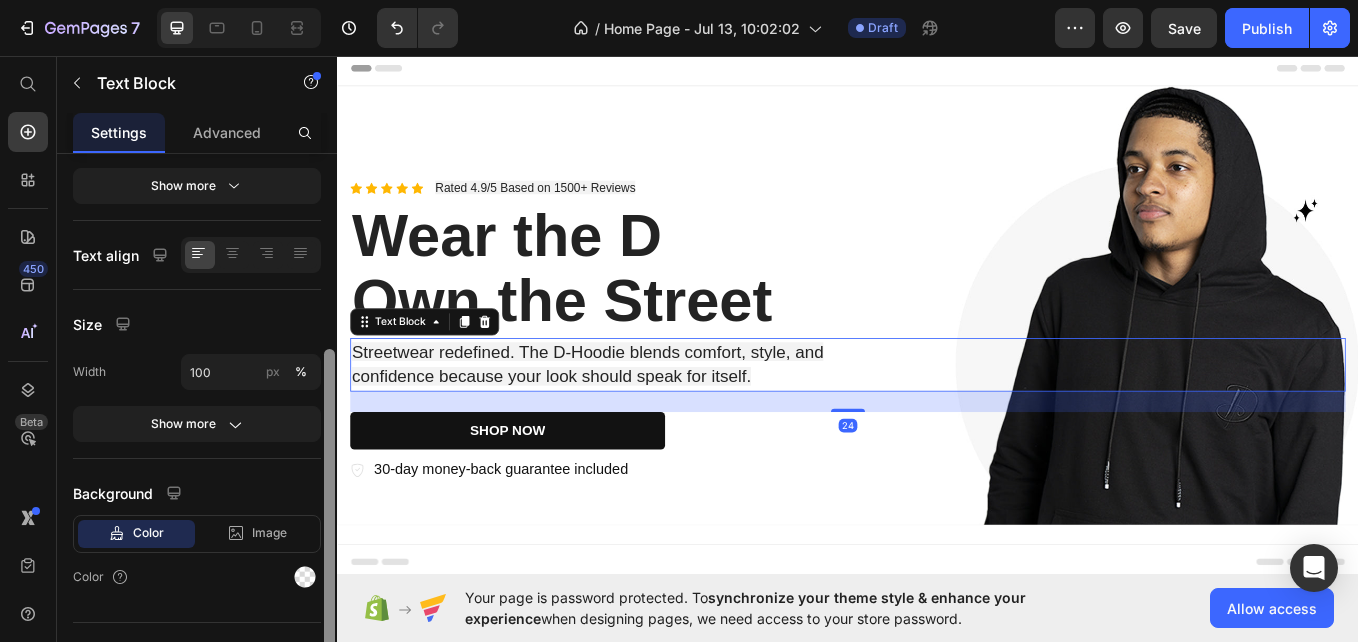 scroll, scrollTop: 320, scrollLeft: 0, axis: vertical 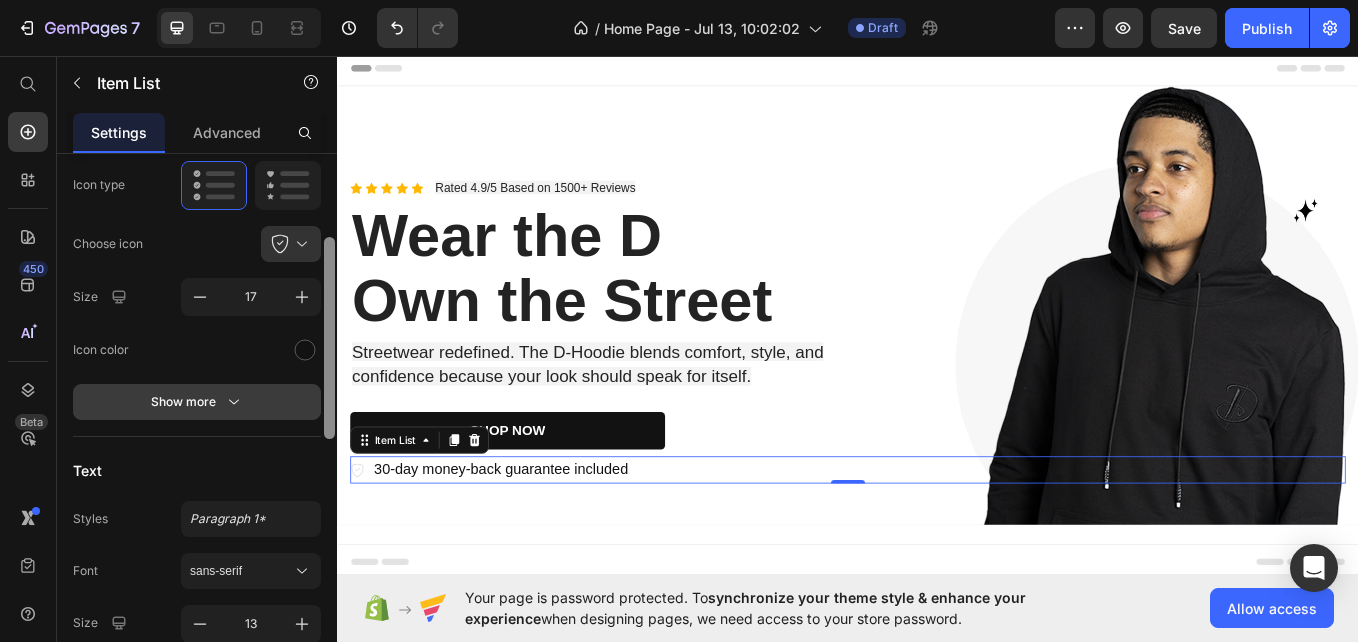click on "Show more" at bounding box center (197, 402) 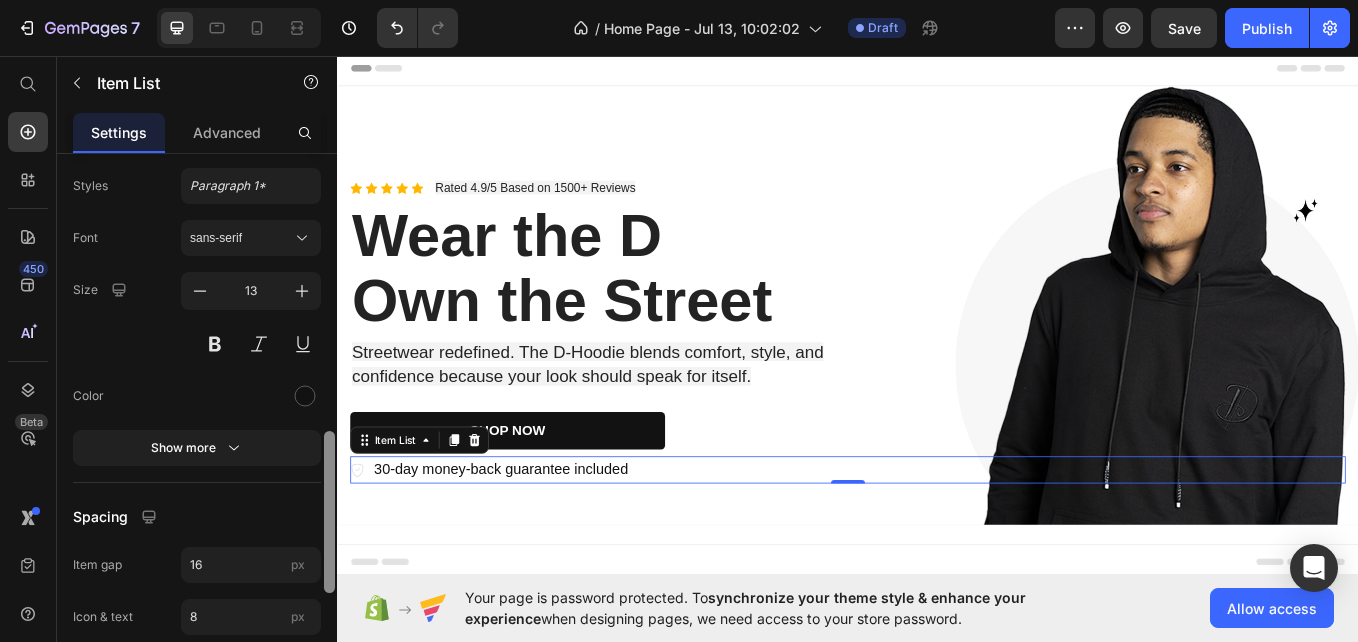 scroll, scrollTop: 918, scrollLeft: 0, axis: vertical 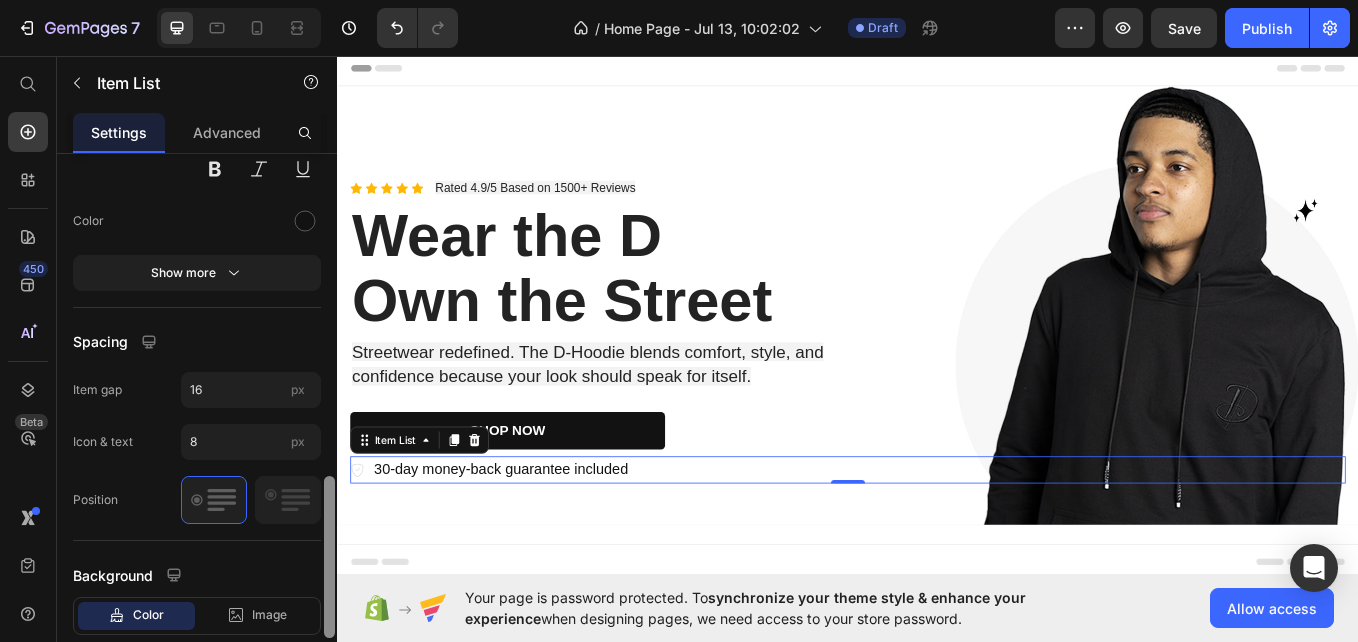 drag, startPoint x: 334, startPoint y: 328, endPoint x: 327, endPoint y: 641, distance: 313.07828 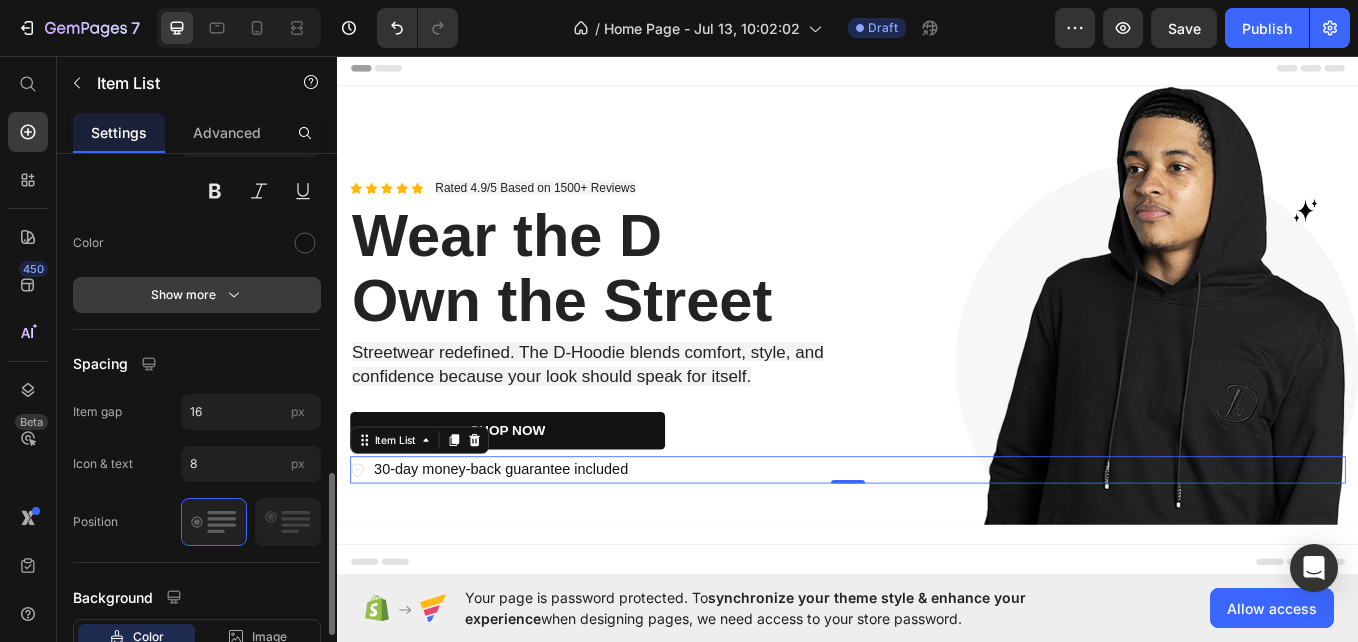 click 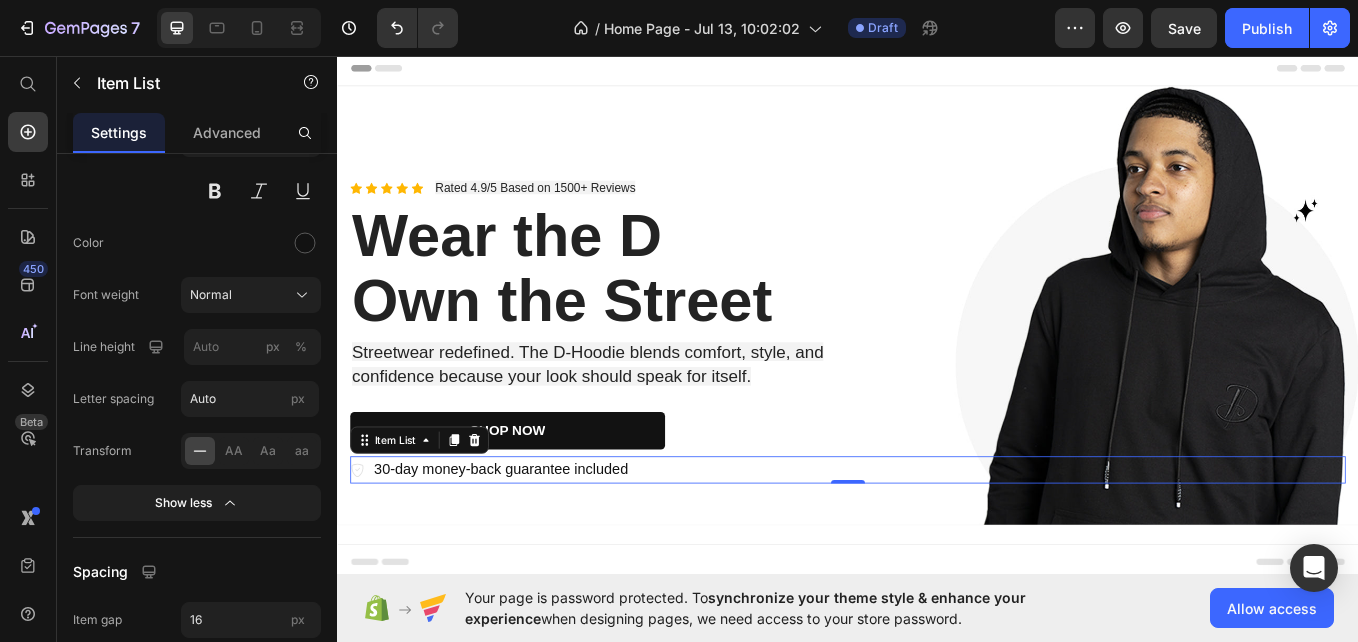 scroll, scrollTop: 1487, scrollLeft: 0, axis: vertical 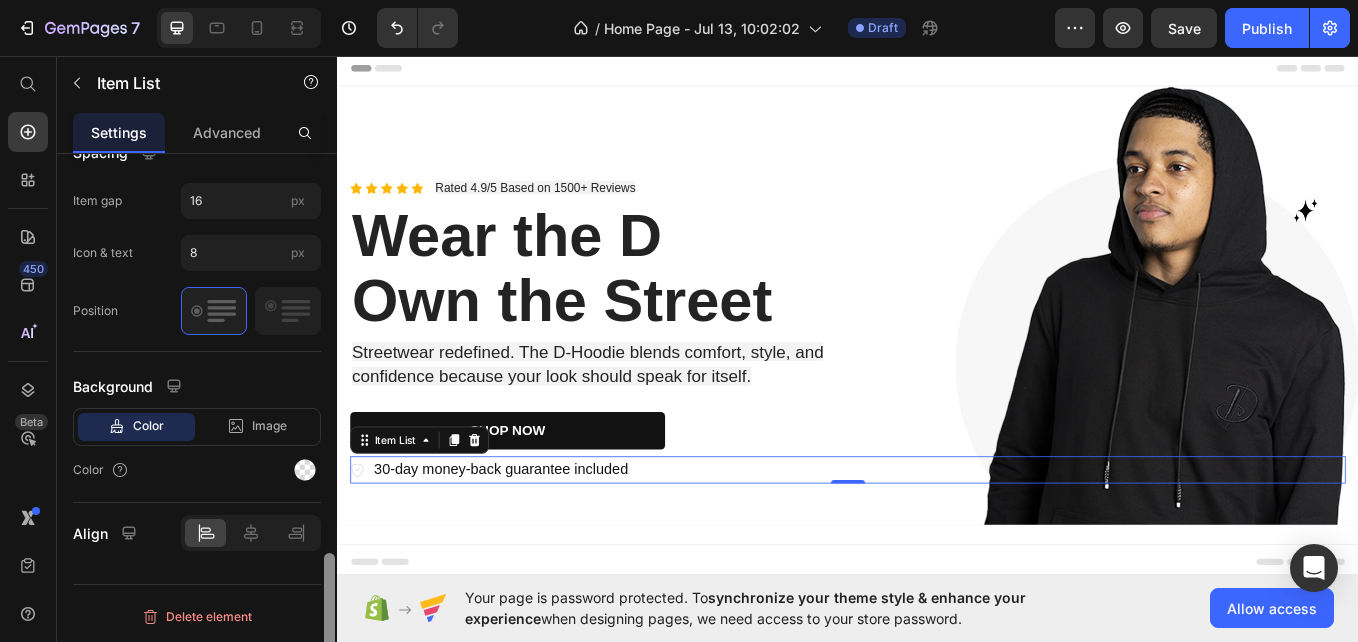 drag, startPoint x: 335, startPoint y: 518, endPoint x: 335, endPoint y: 489, distance: 29 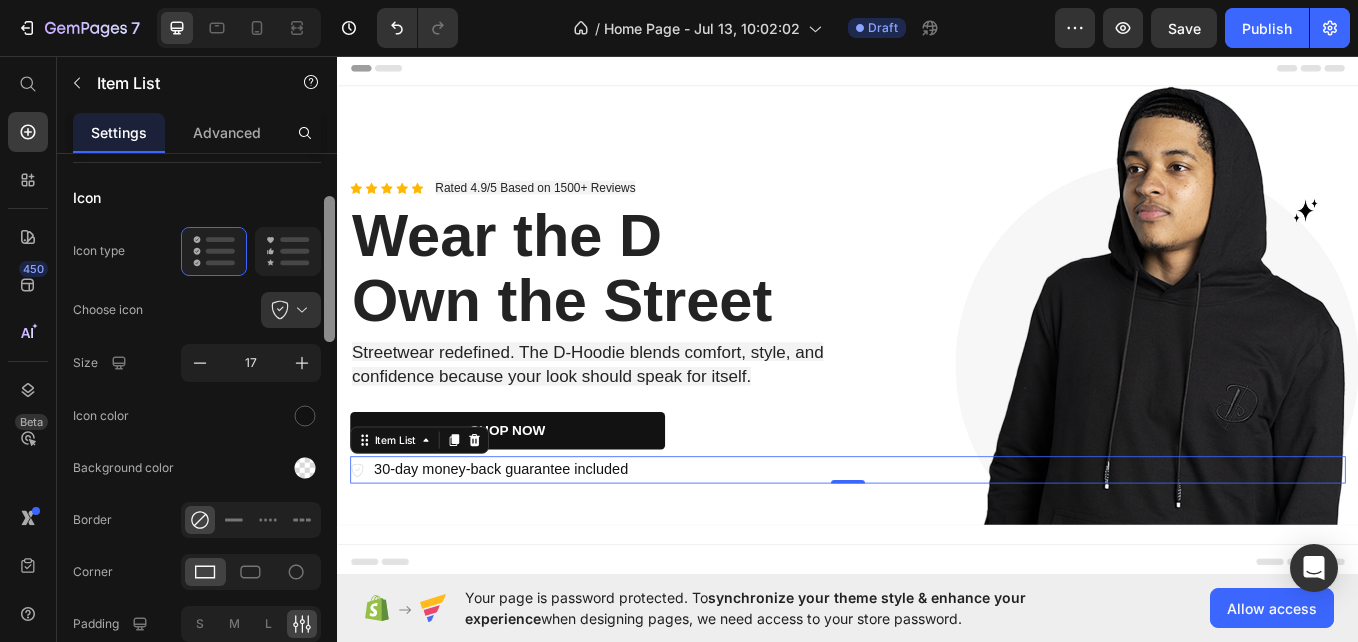 drag, startPoint x: 334, startPoint y: 576, endPoint x: 318, endPoint y: 221, distance: 355.36038 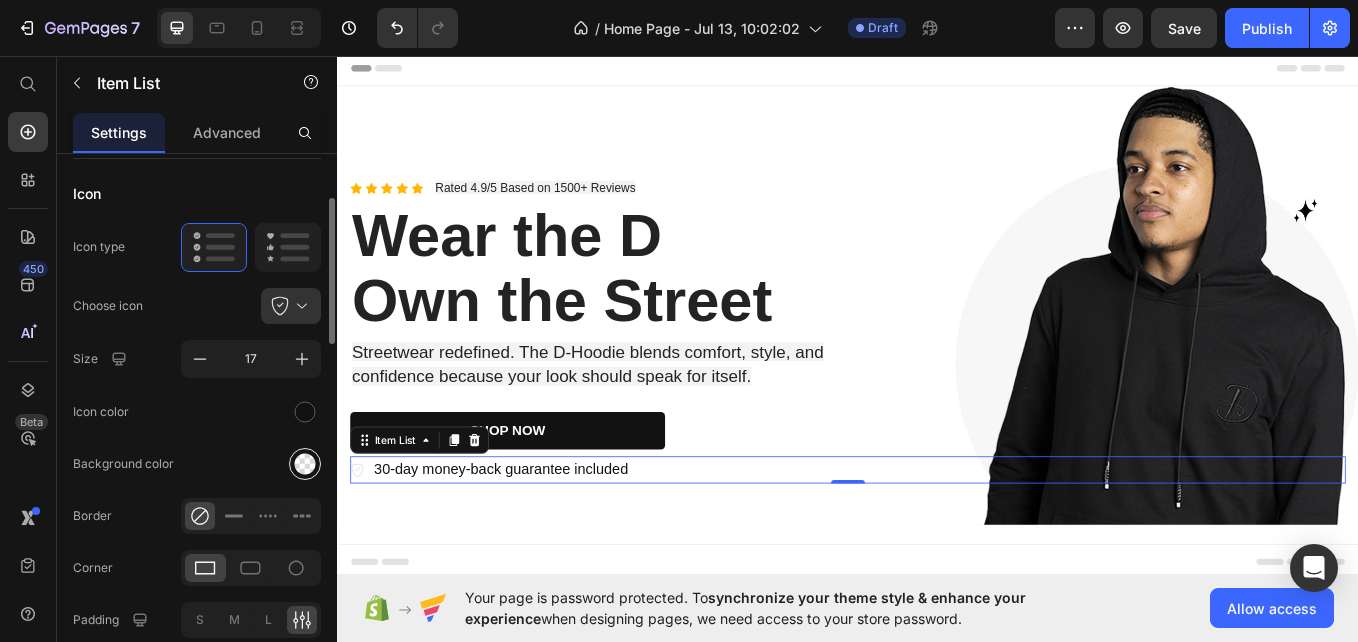click at bounding box center (305, 464) 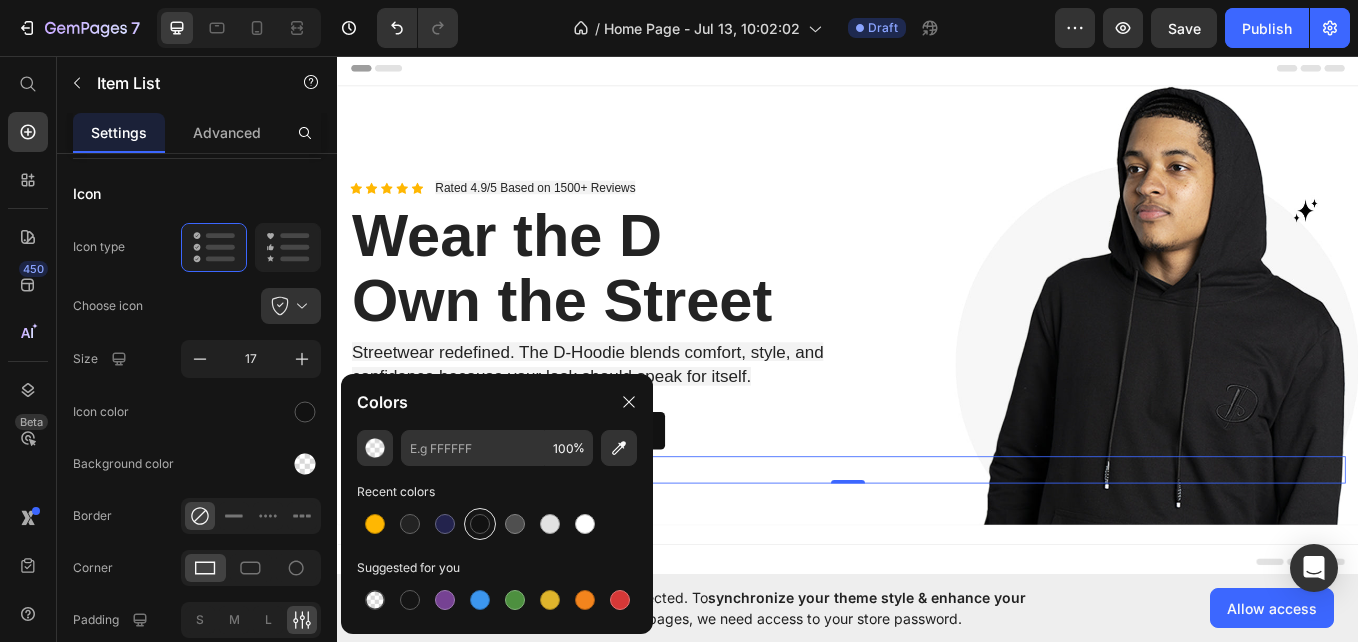 click at bounding box center (480, 524) 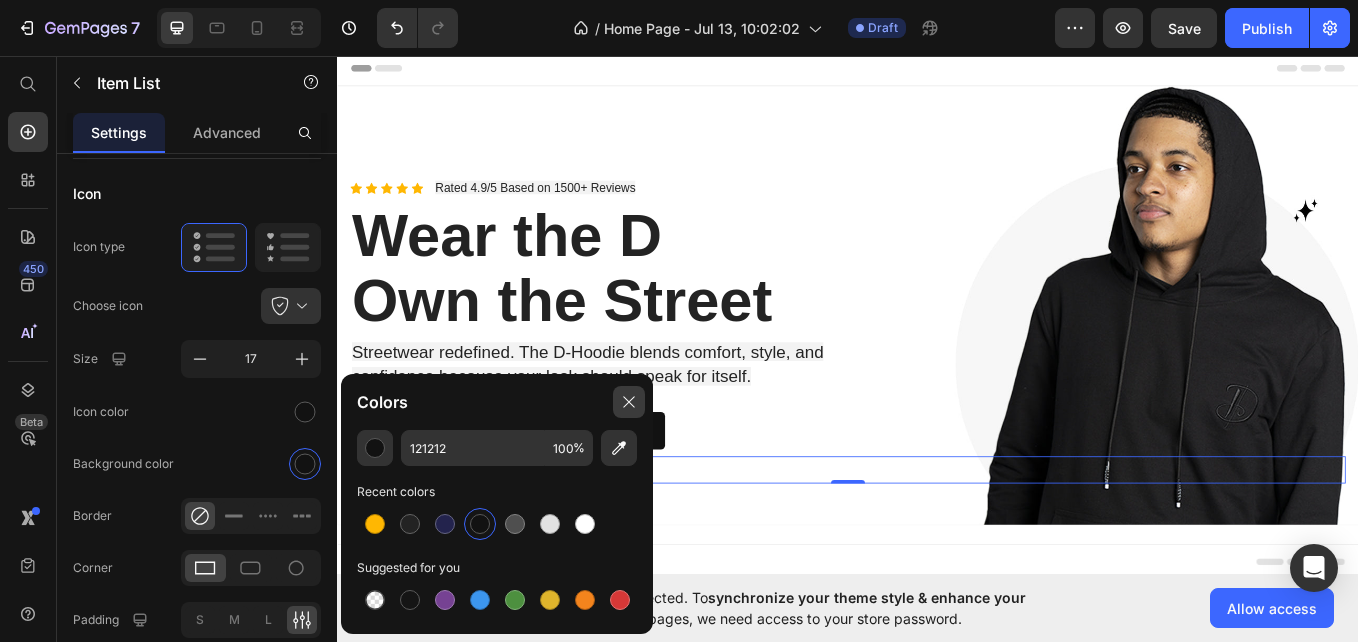 click 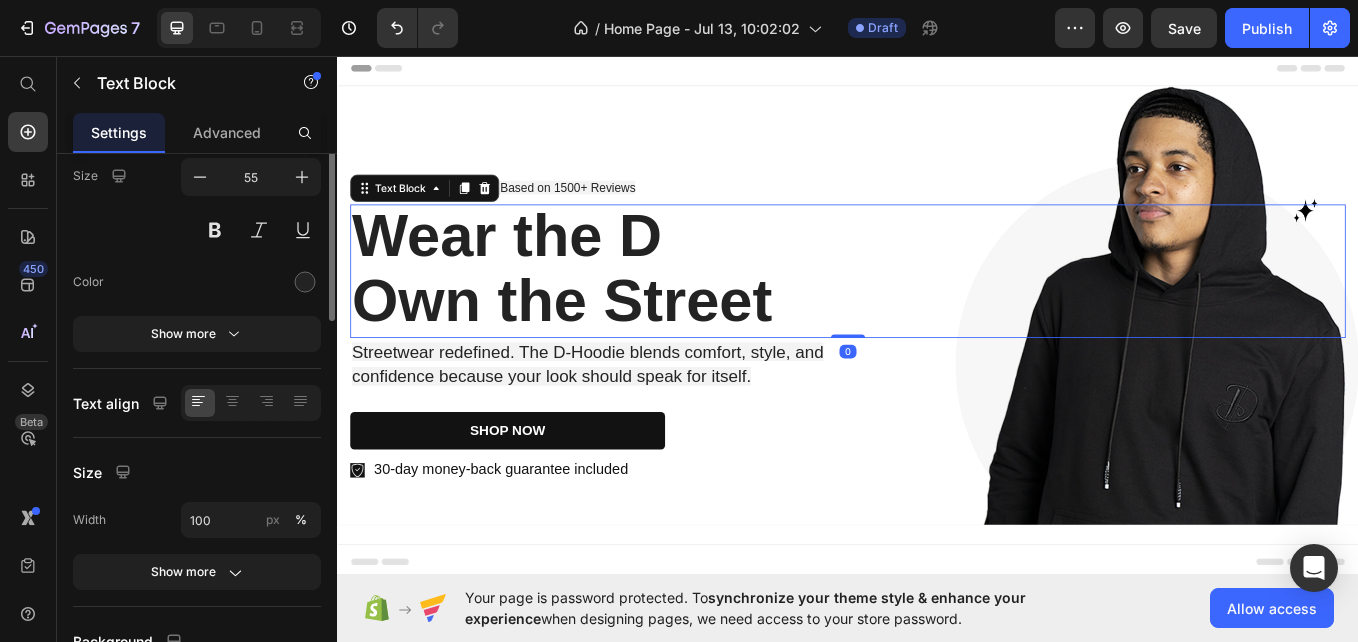 scroll, scrollTop: 0, scrollLeft: 0, axis: both 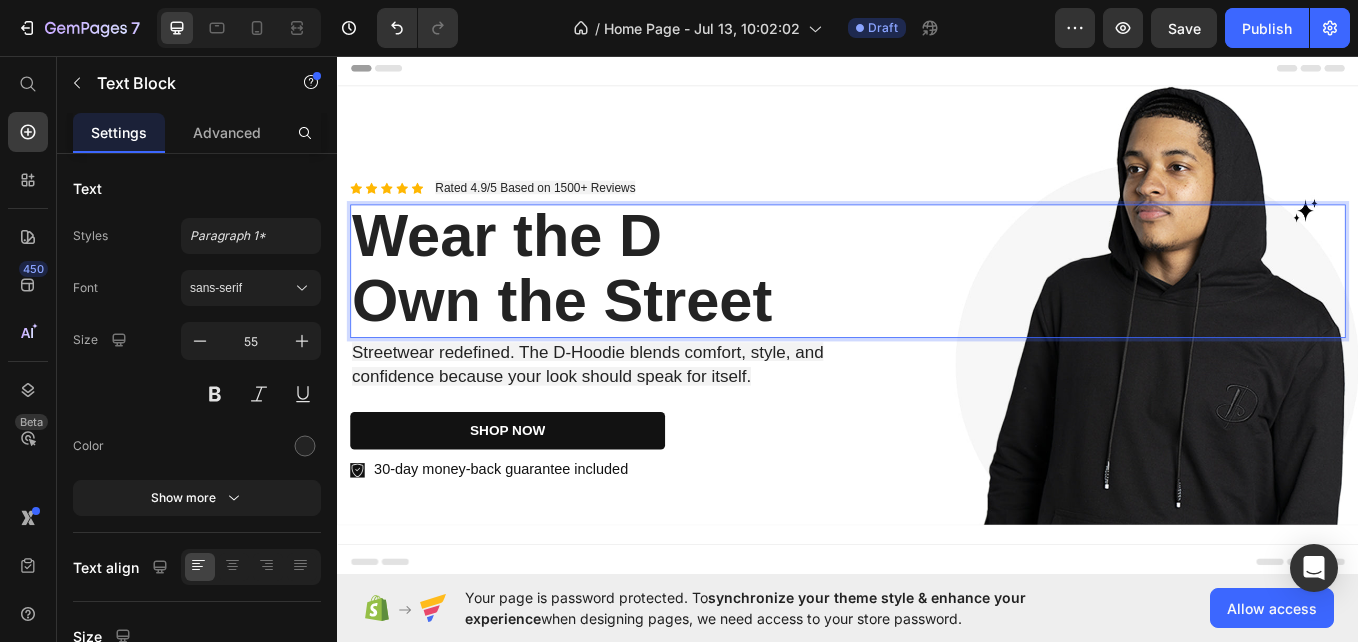 click on "Wear the D" at bounding box center (536, 267) 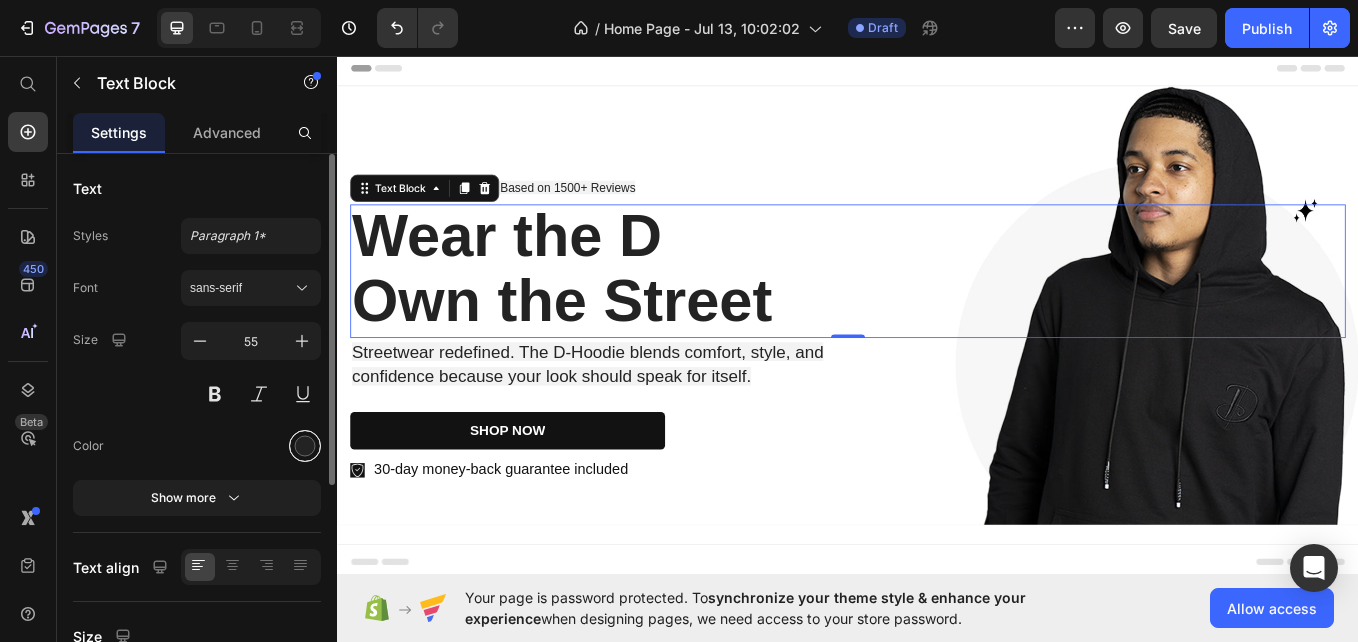 click at bounding box center [305, 446] 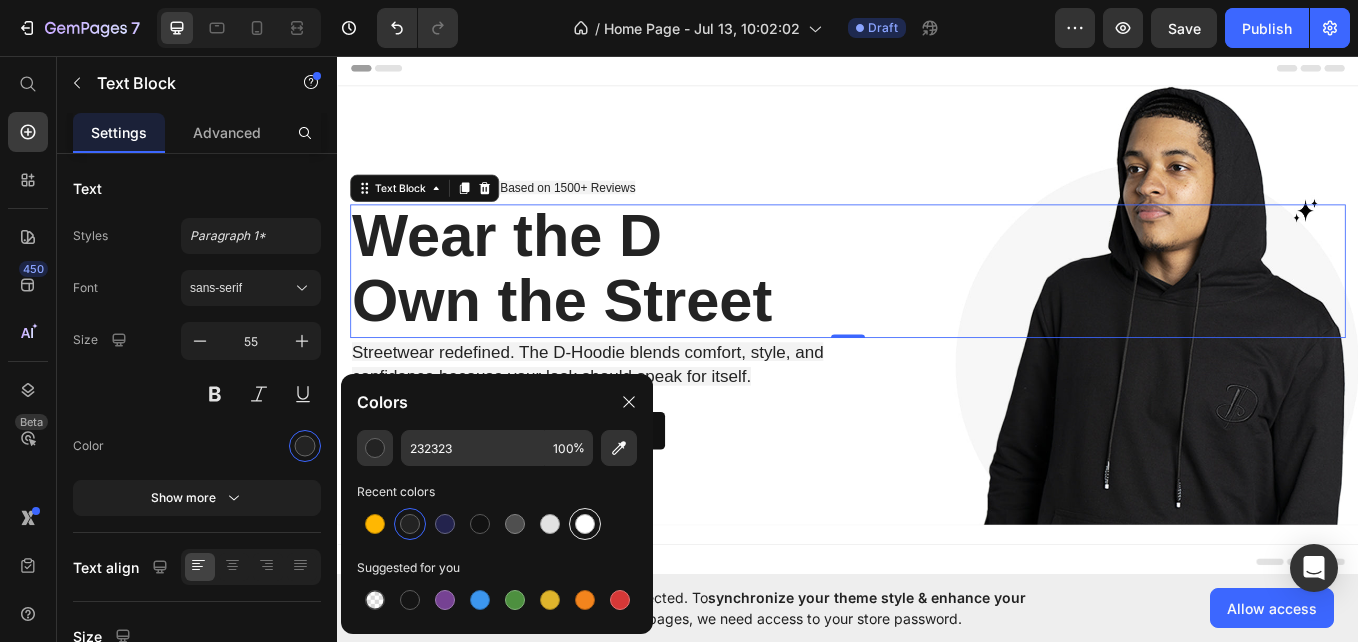 click at bounding box center (585, 524) 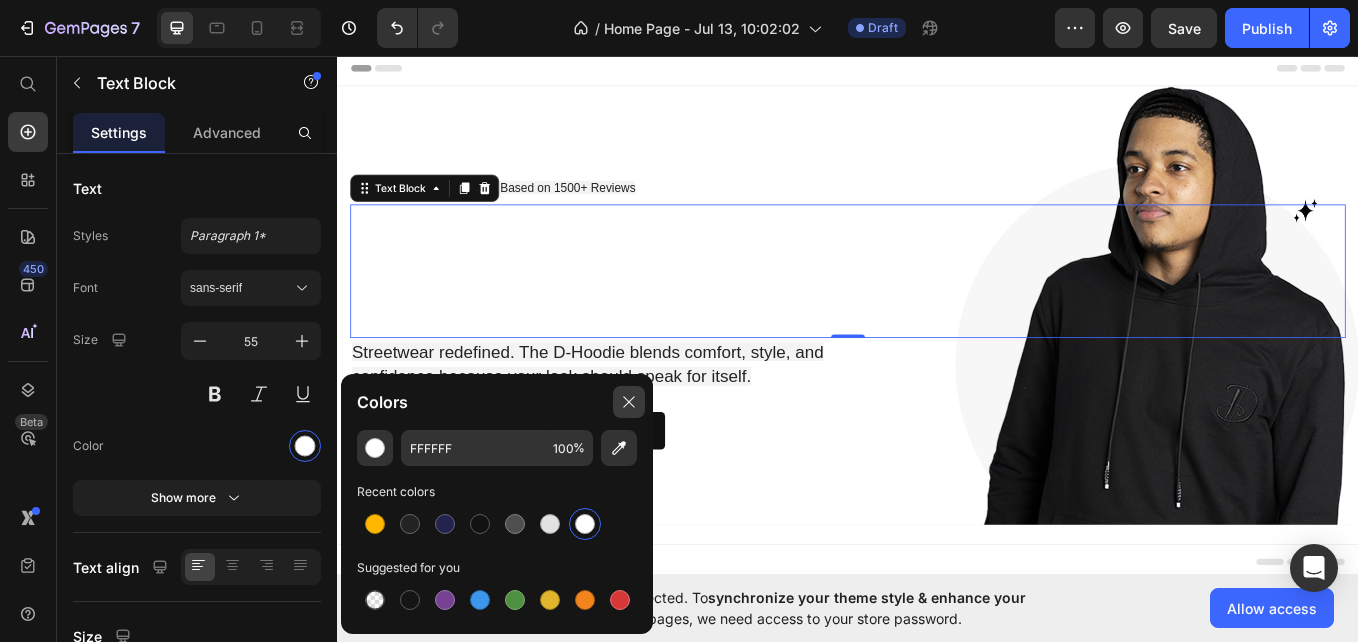 click 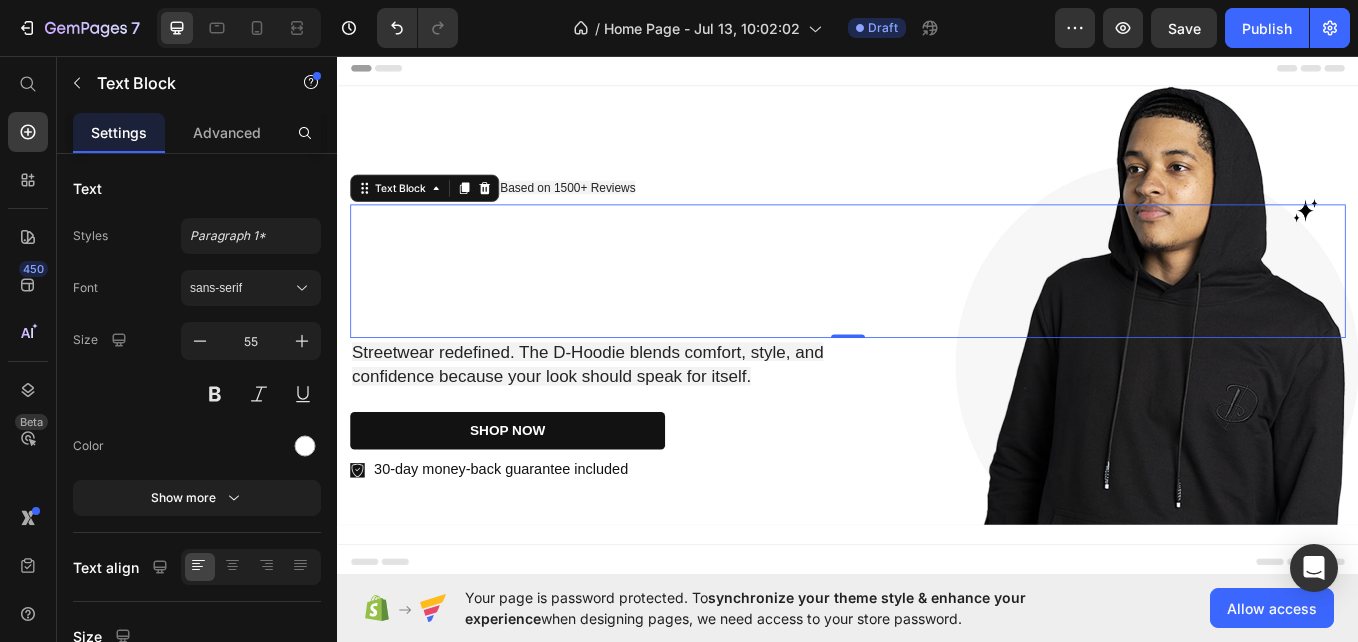 click on "Own the Street Text Block   0 Streetwear redefined. The D-Hoodie blends comfort, style, and  confidence because your look should speak for itself. Text Block SHOP NOW Button
30-day money-back guarantee included  Item List" at bounding box center (937, 349) 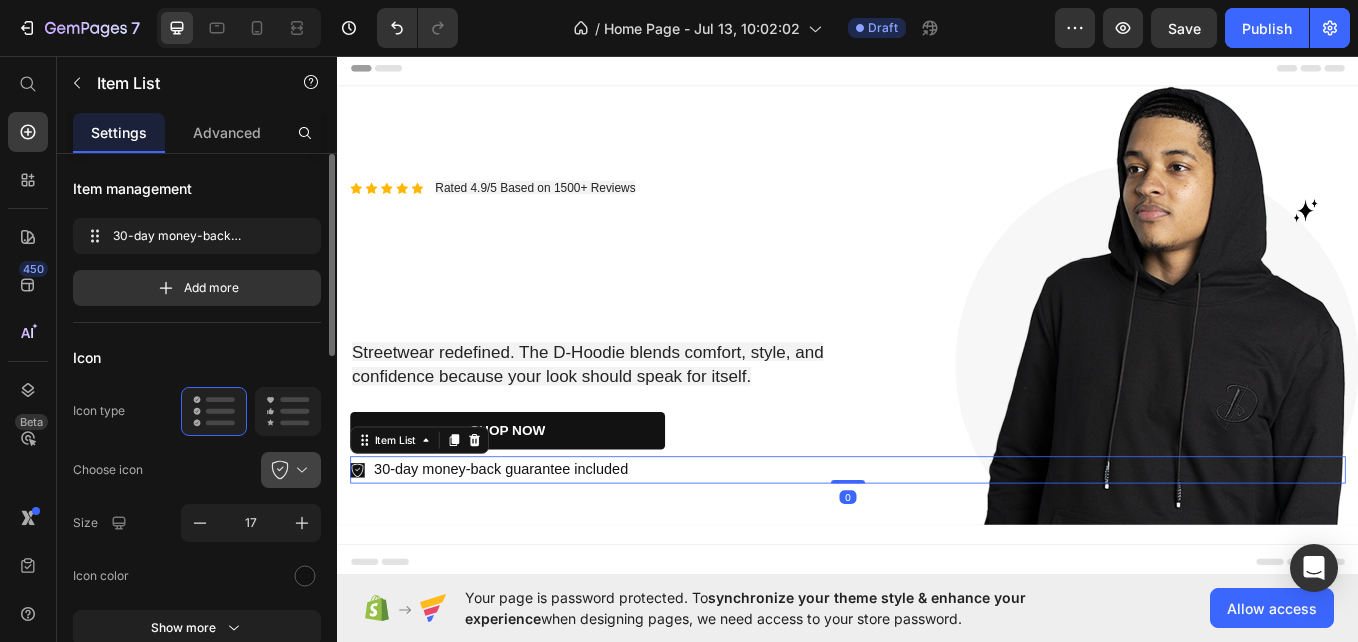 click at bounding box center [299, 470] 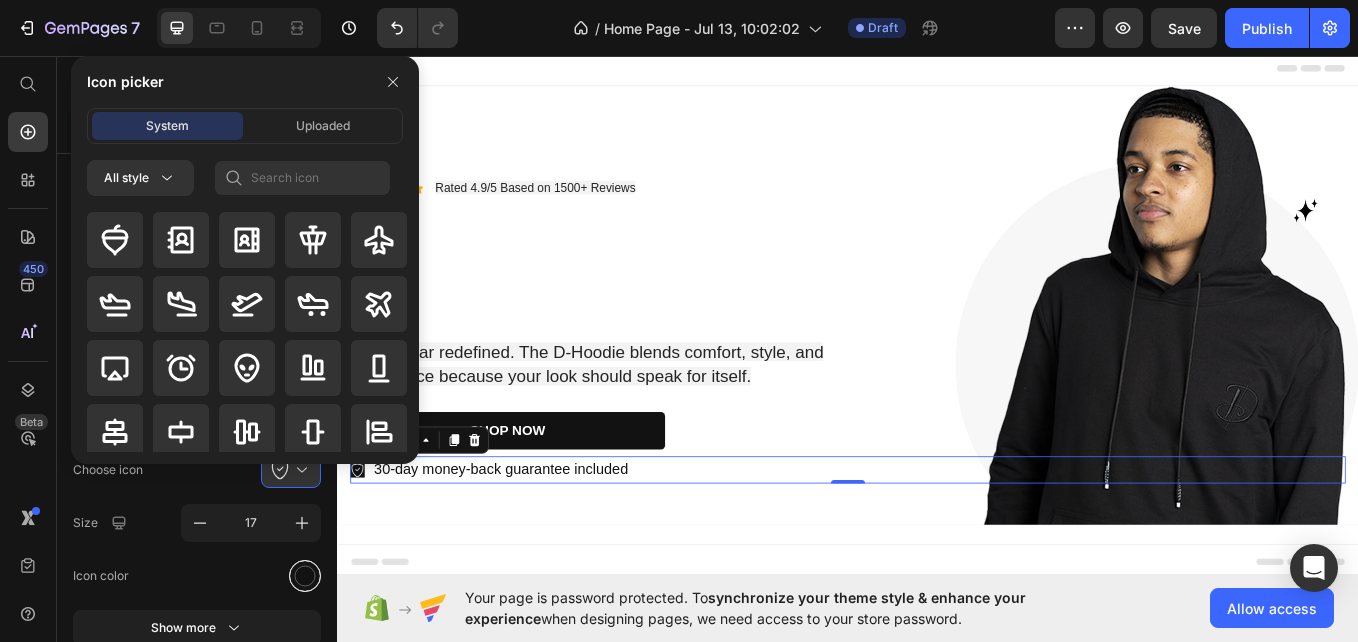 click at bounding box center [305, 575] 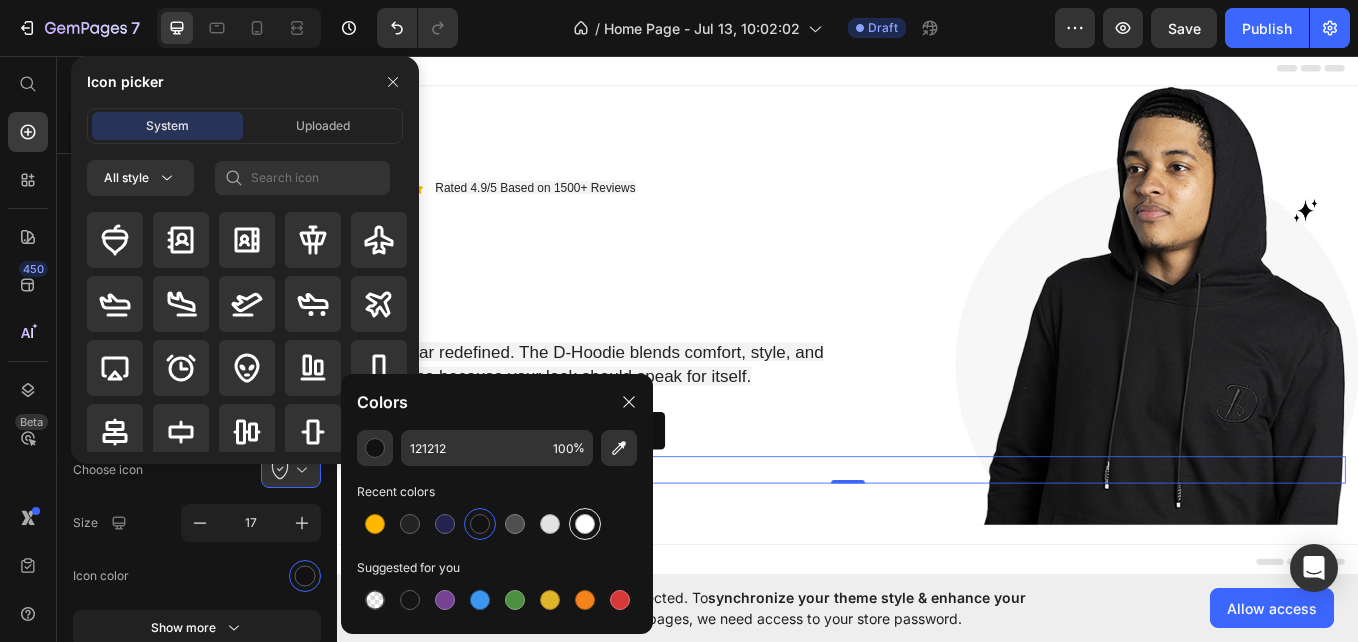 click at bounding box center [585, 524] 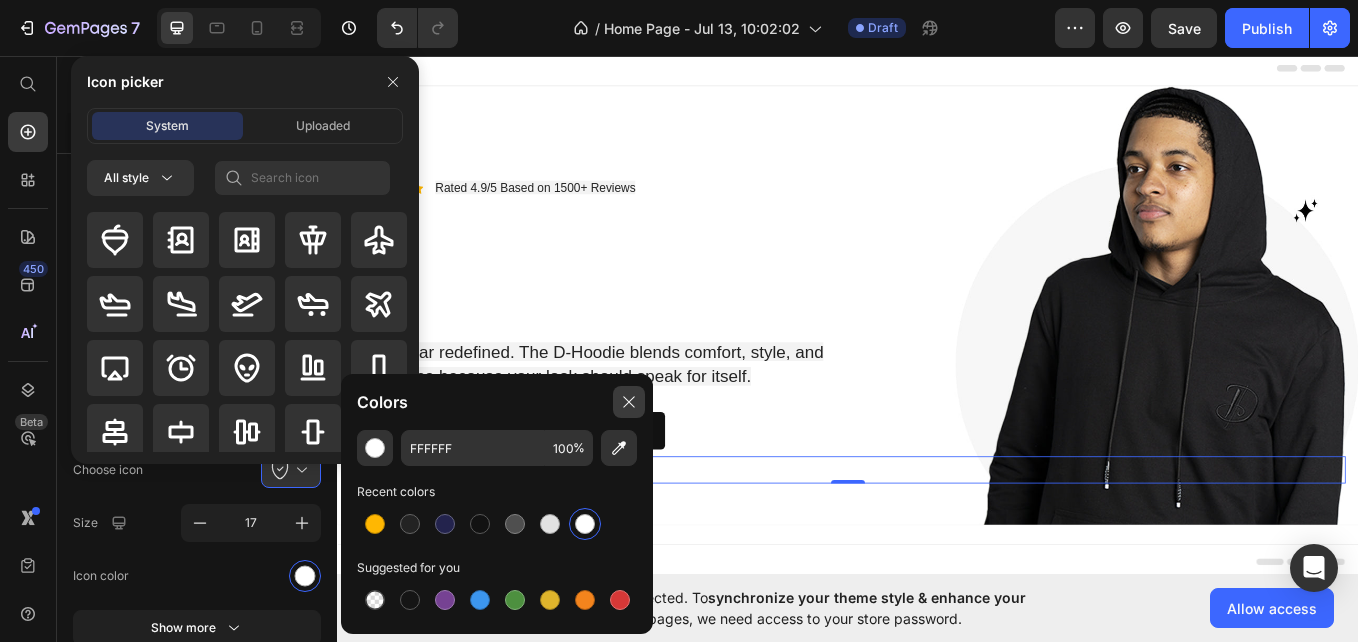 click 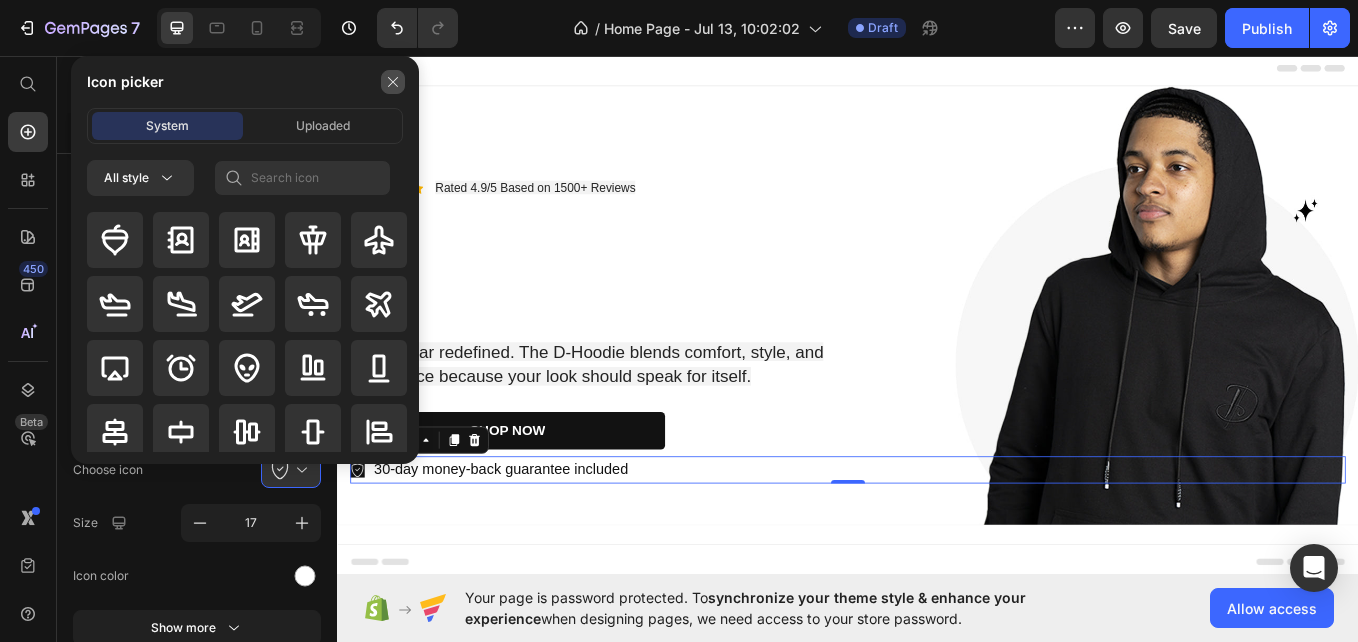 click 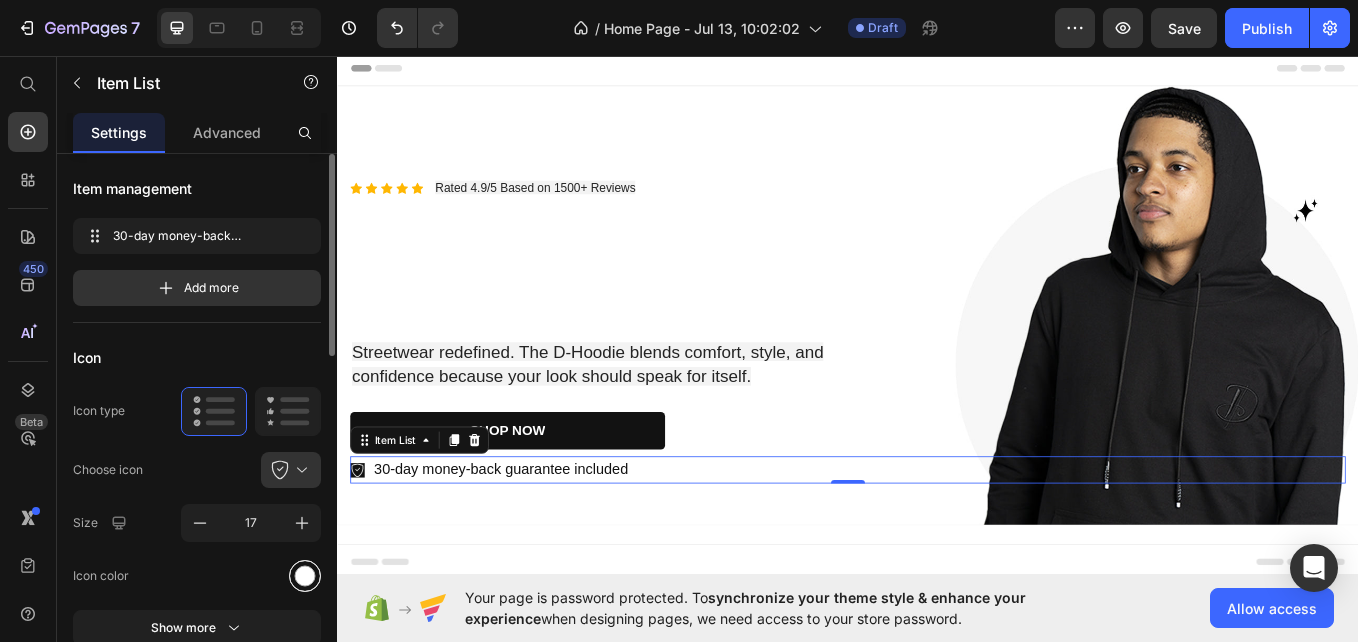 click at bounding box center [305, 575] 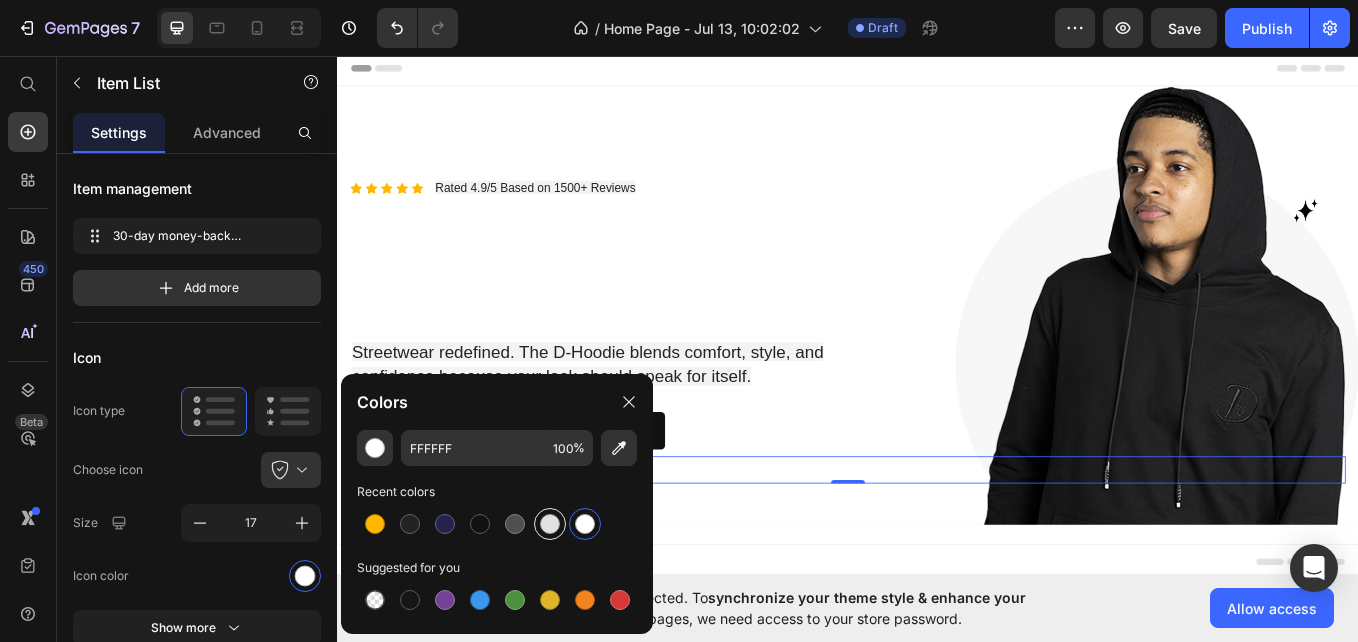click at bounding box center (550, 524) 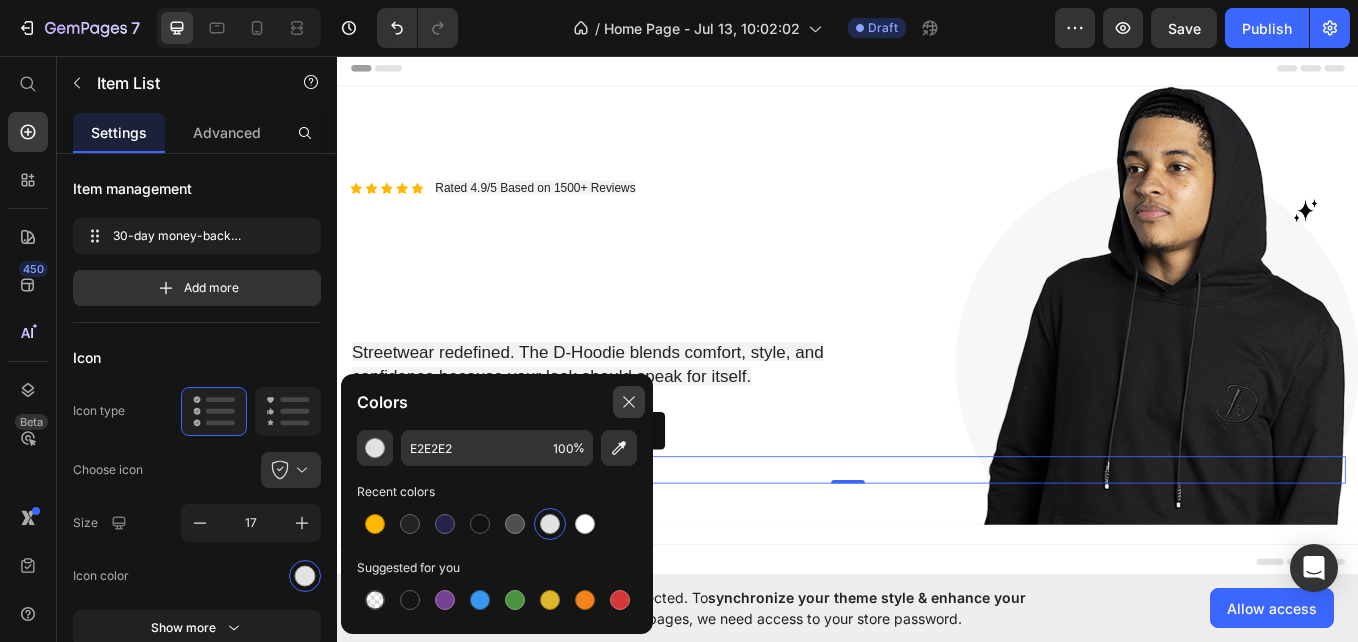 click 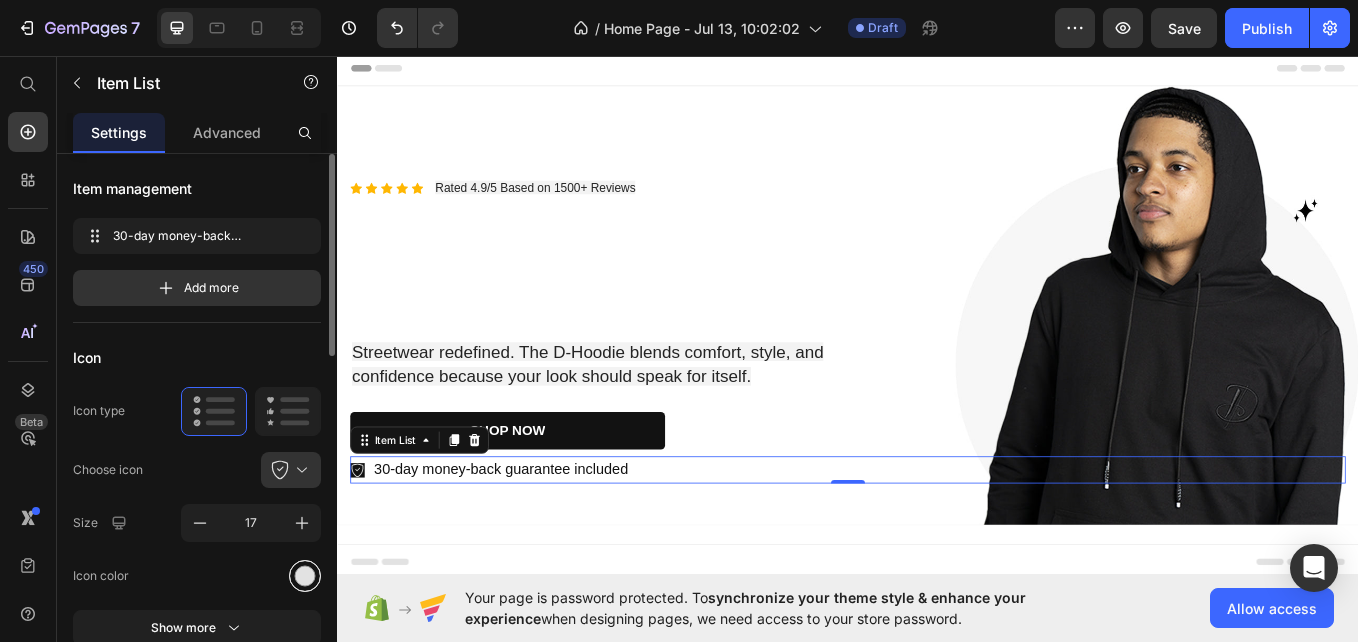 click at bounding box center [305, 576] 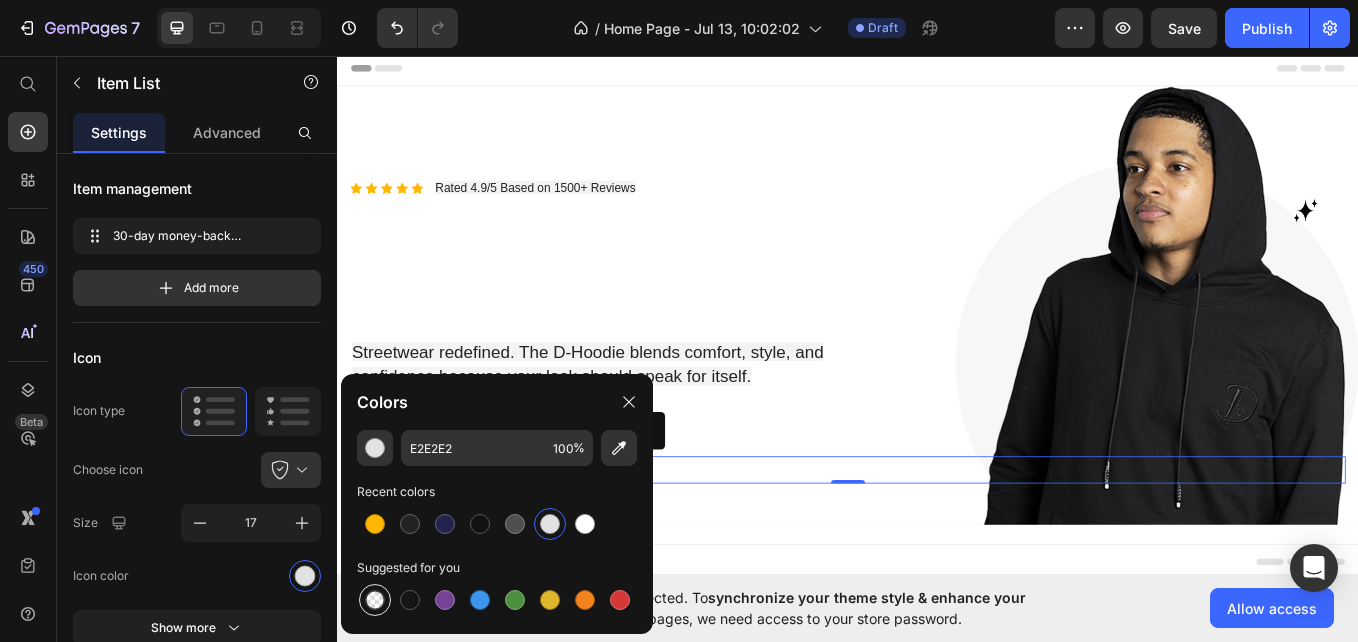 click at bounding box center (375, 600) 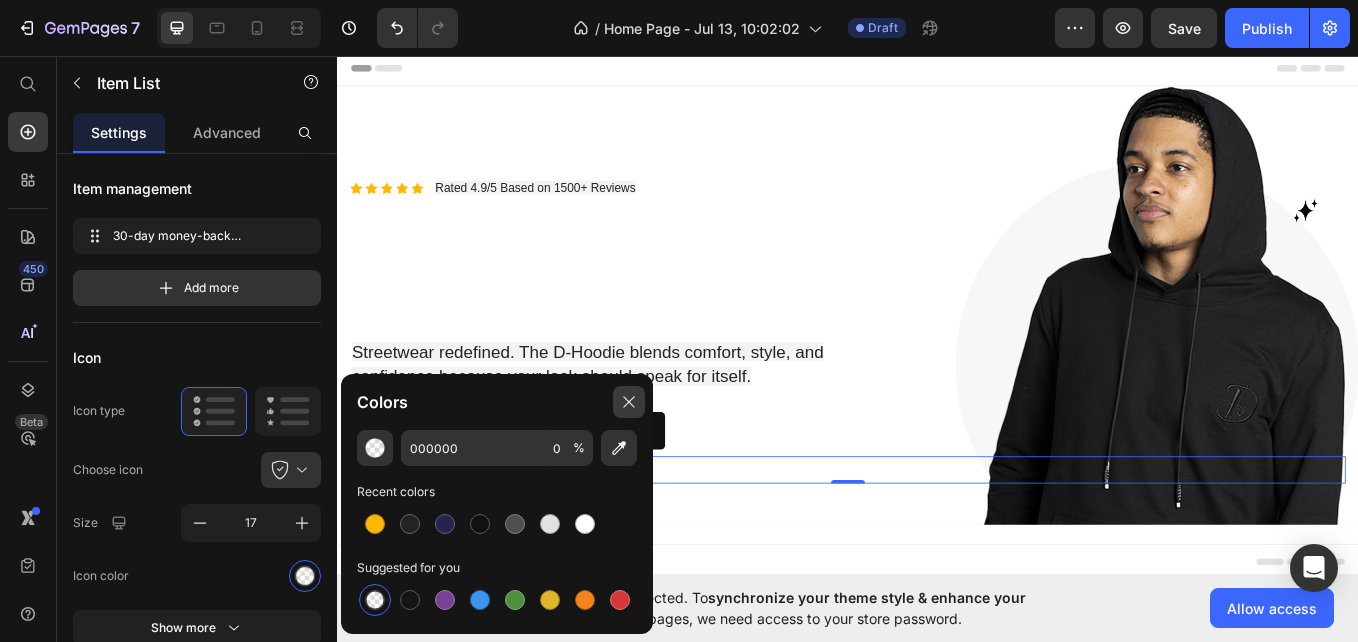 click 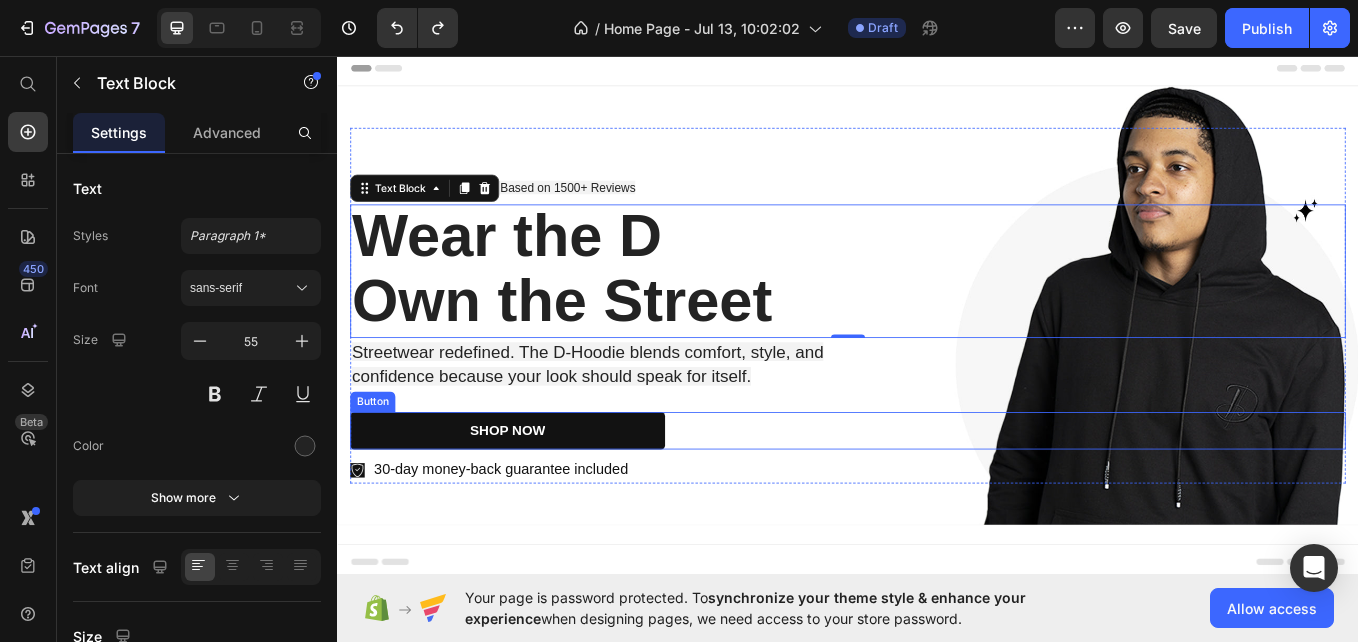 click on "SHOP NOW Button" at bounding box center [937, 496] 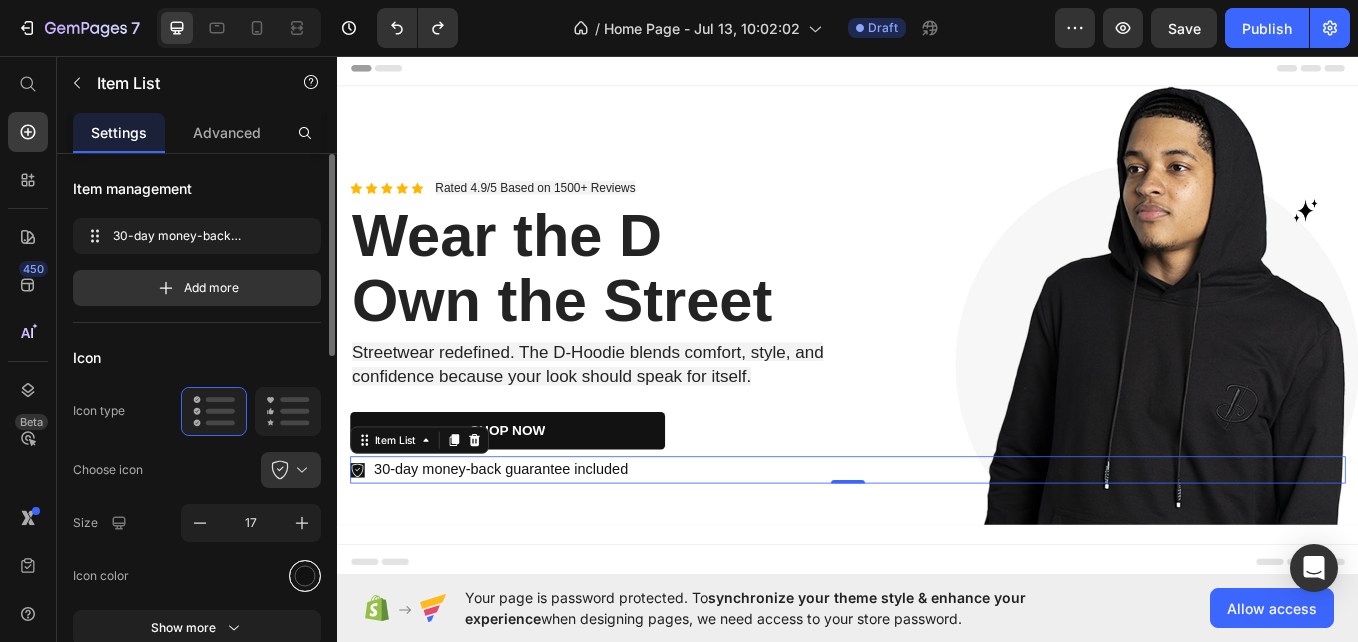 click at bounding box center (305, 576) 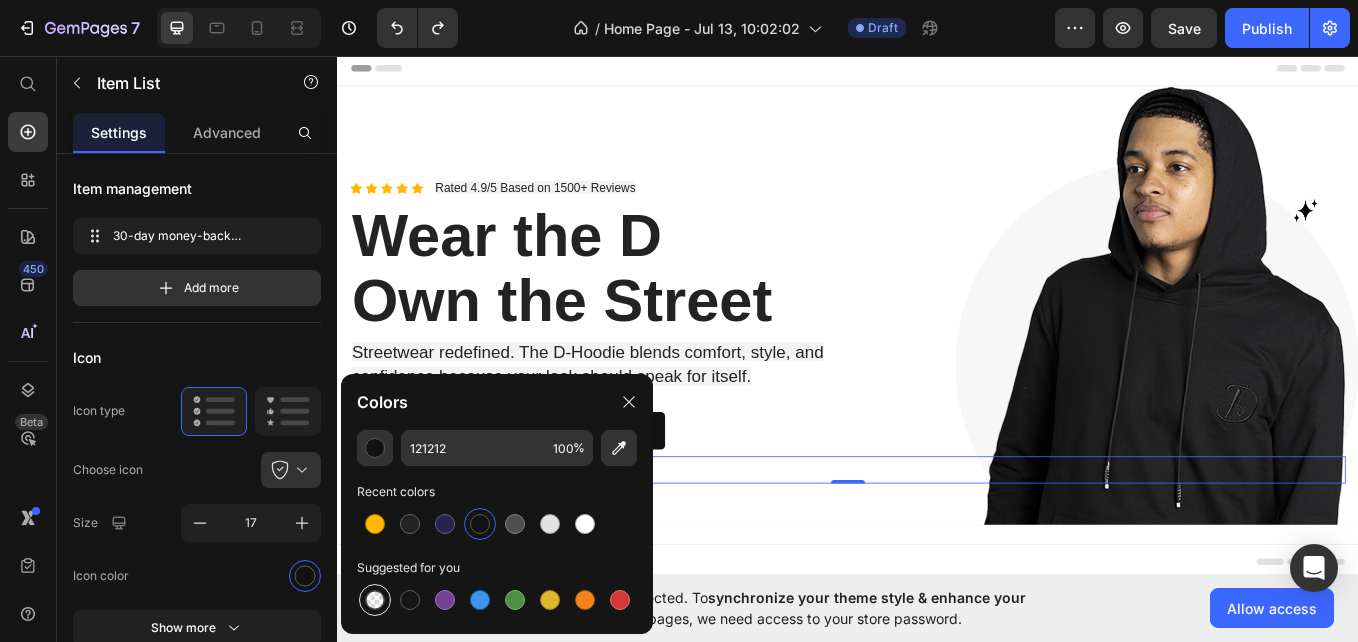 click at bounding box center (375, 600) 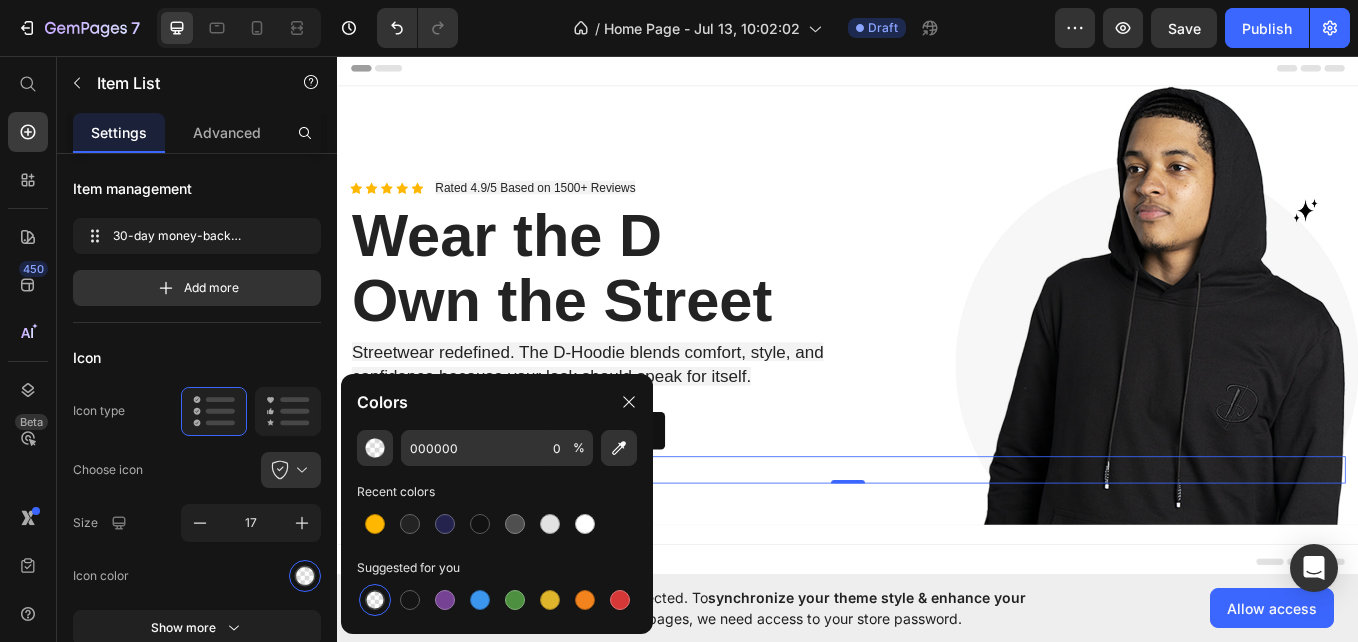 click at bounding box center [375, 600] 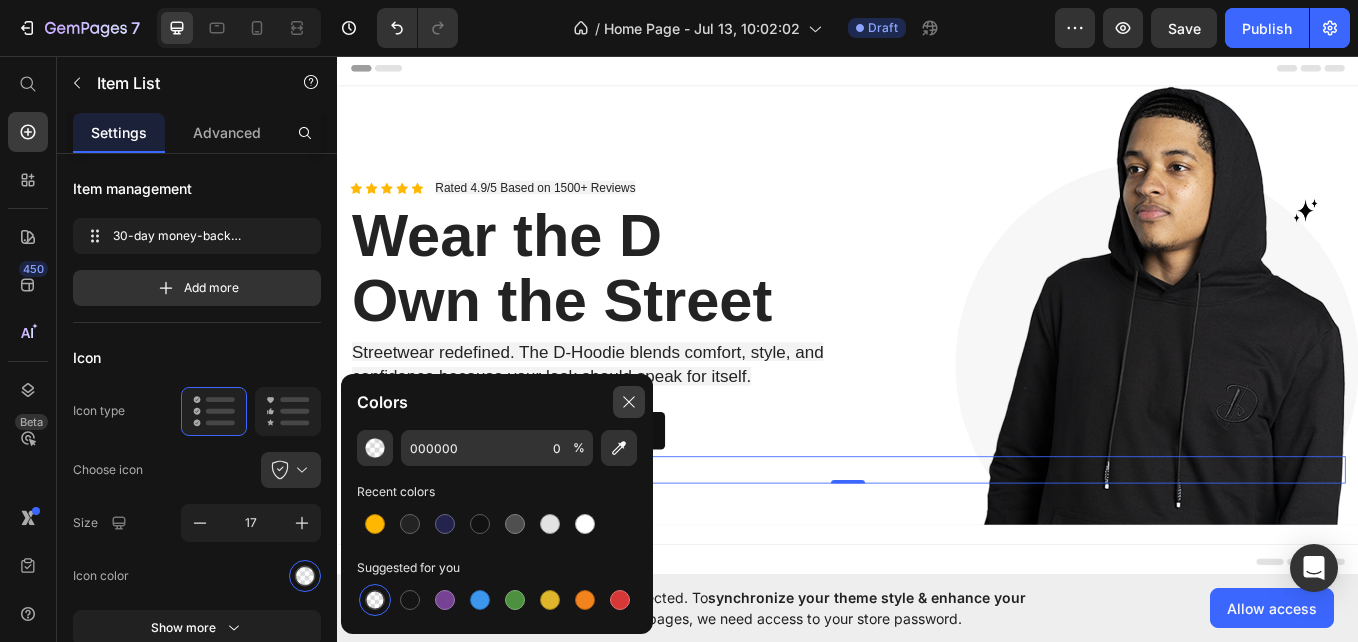 click 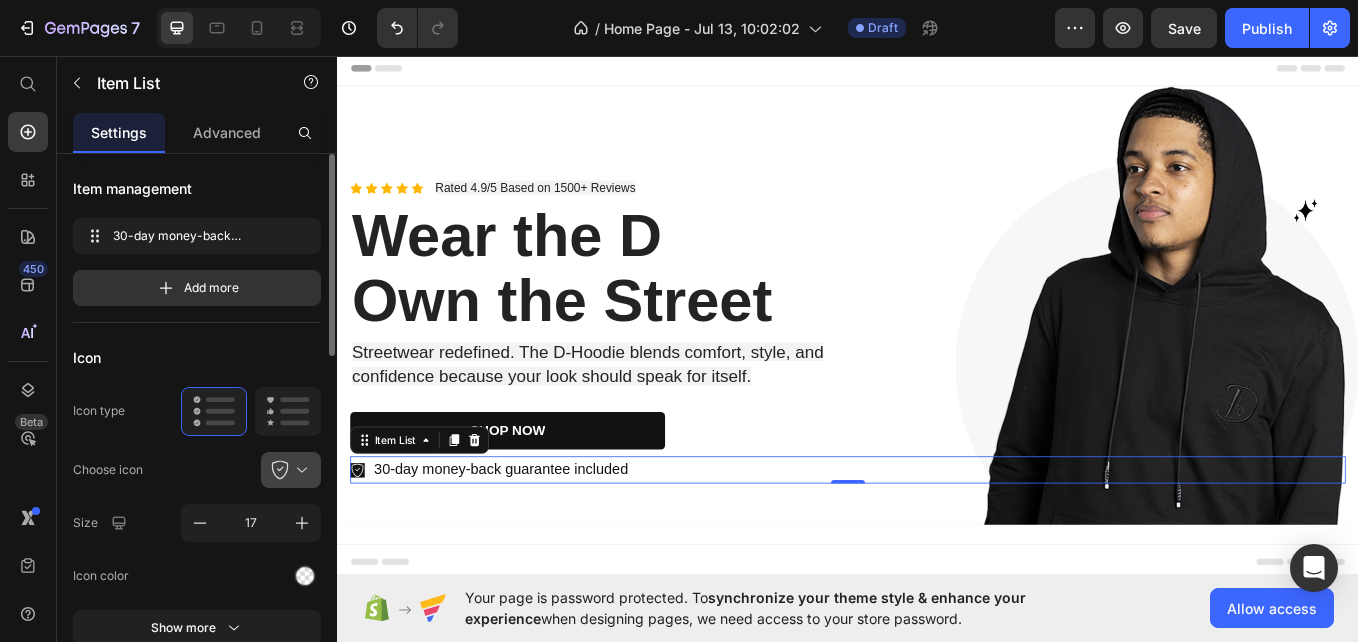 click at bounding box center (299, 470) 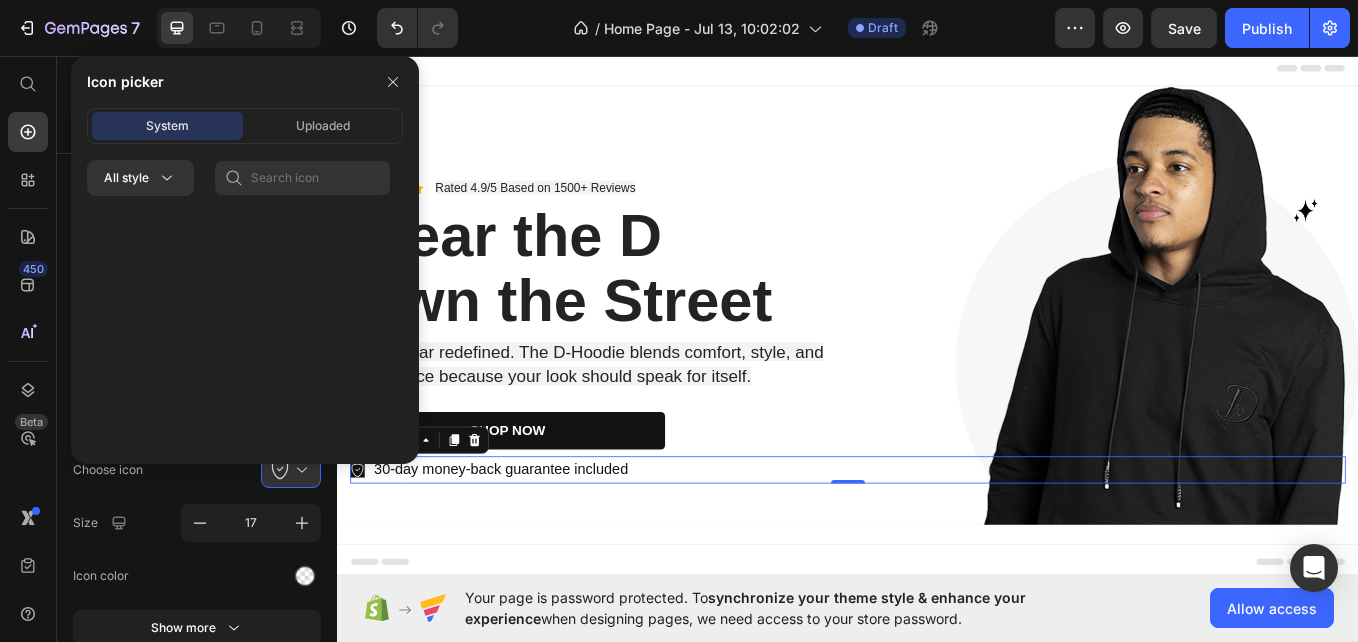 scroll, scrollTop: 882, scrollLeft: 0, axis: vertical 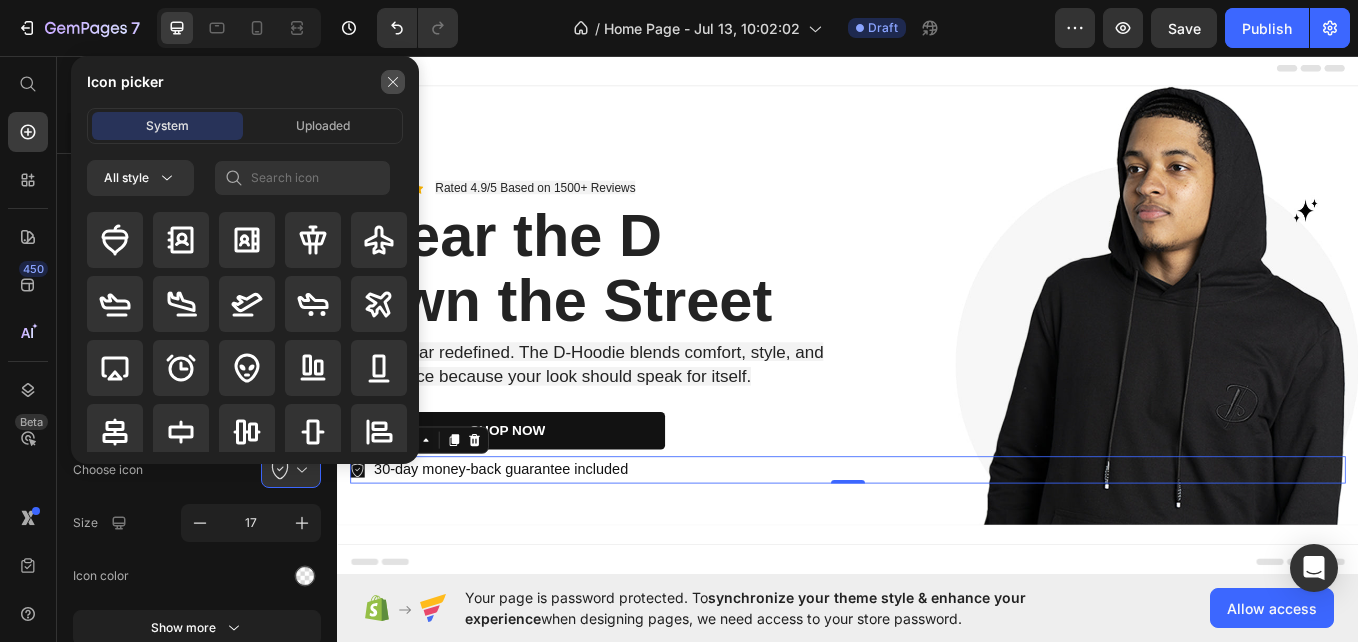 click 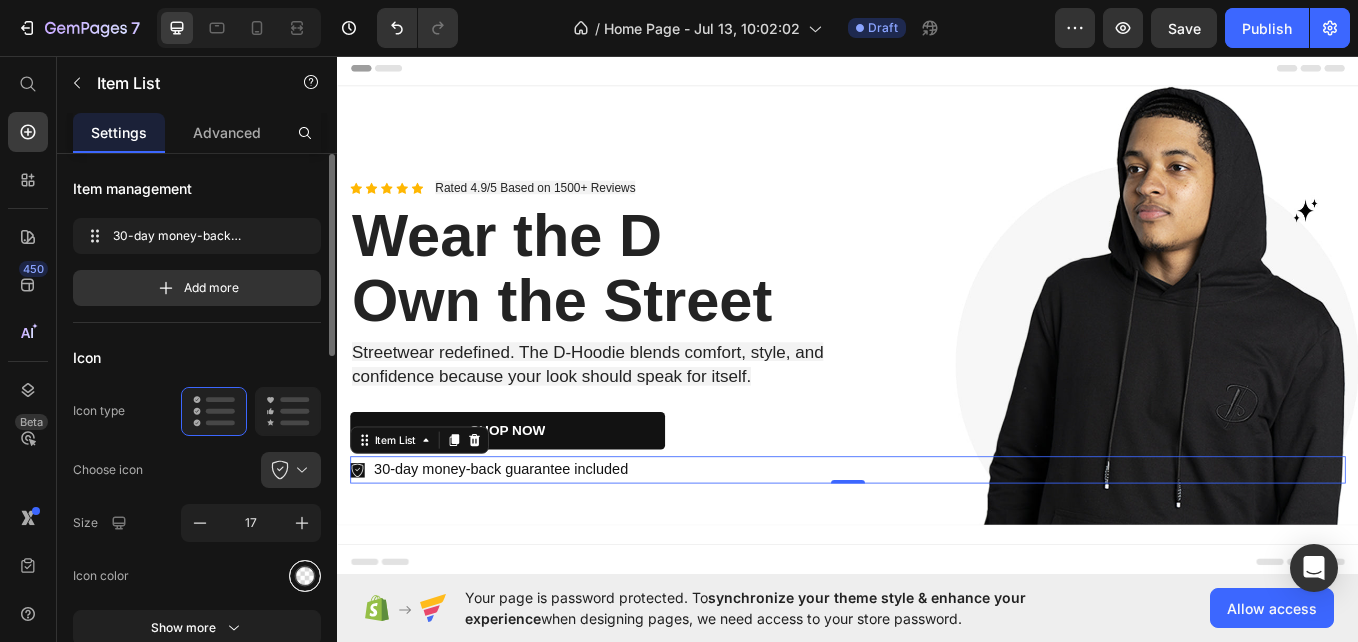 click at bounding box center (305, 575) 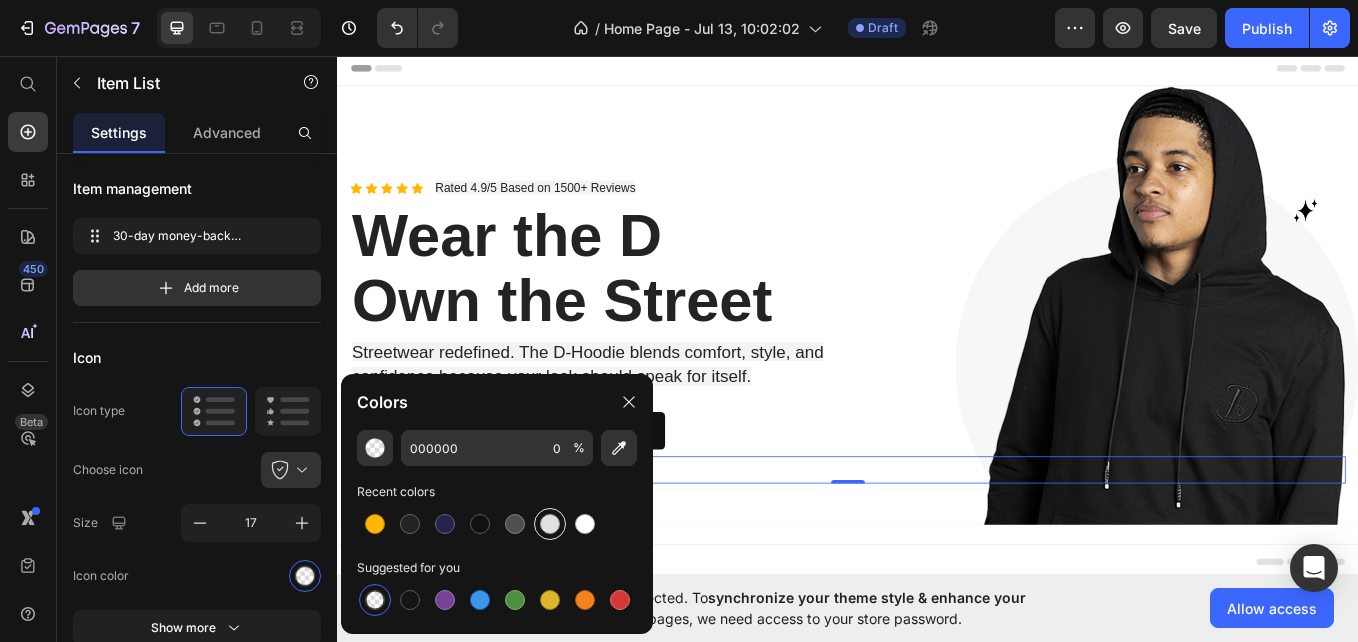 click at bounding box center (550, 524) 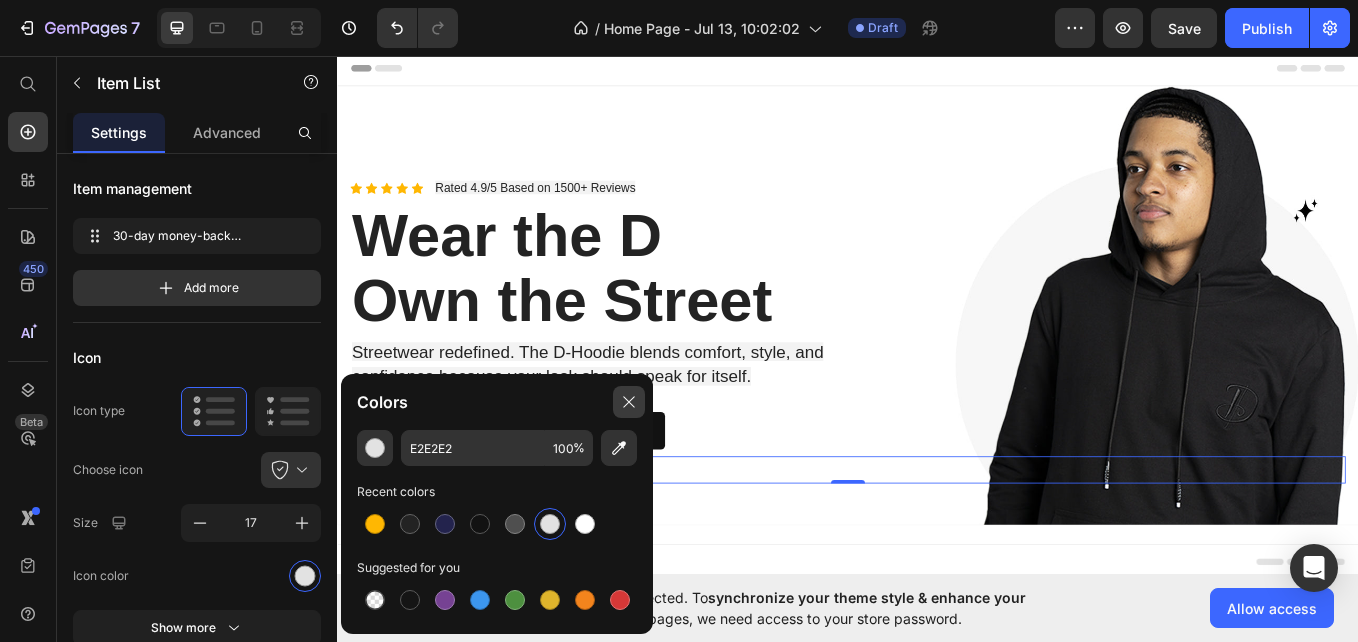 click 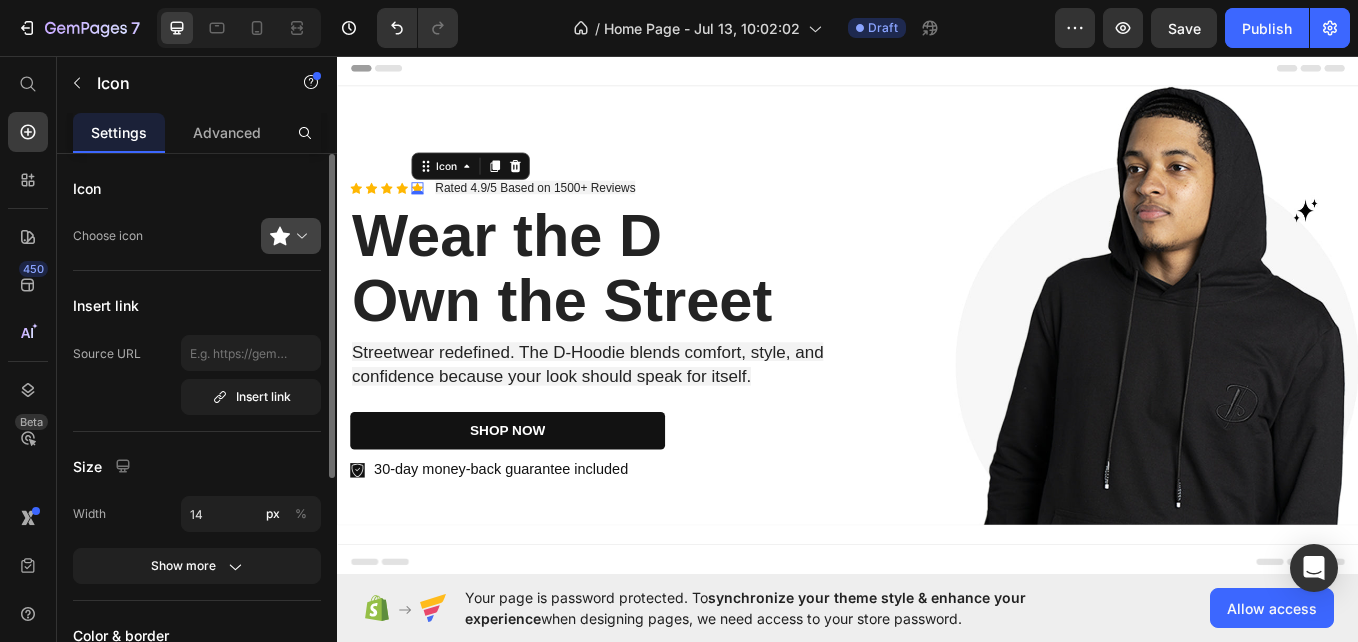 click at bounding box center (299, 236) 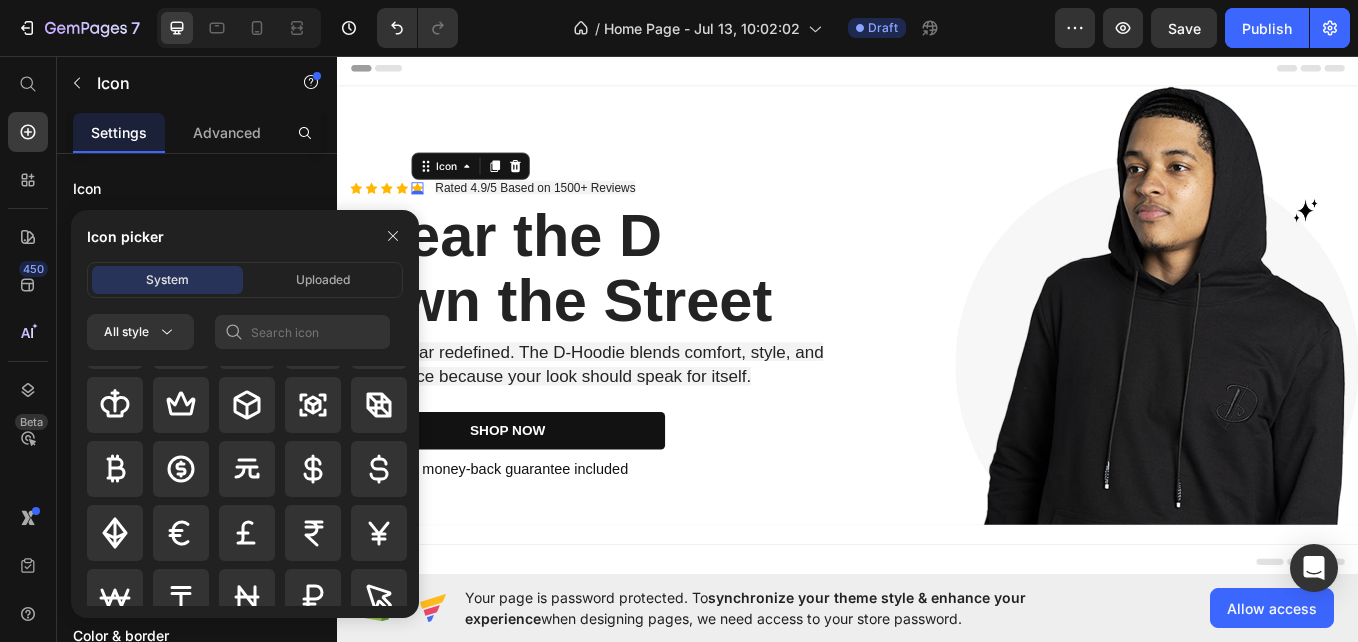 scroll, scrollTop: 5062, scrollLeft: 0, axis: vertical 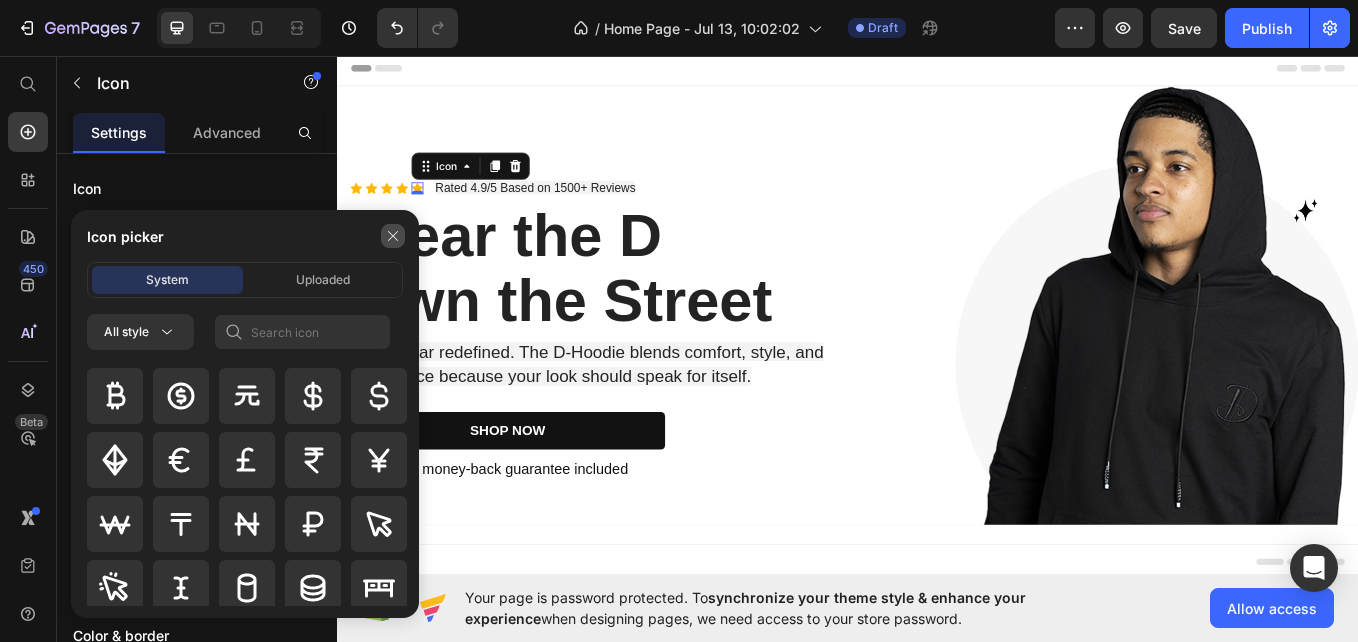 click 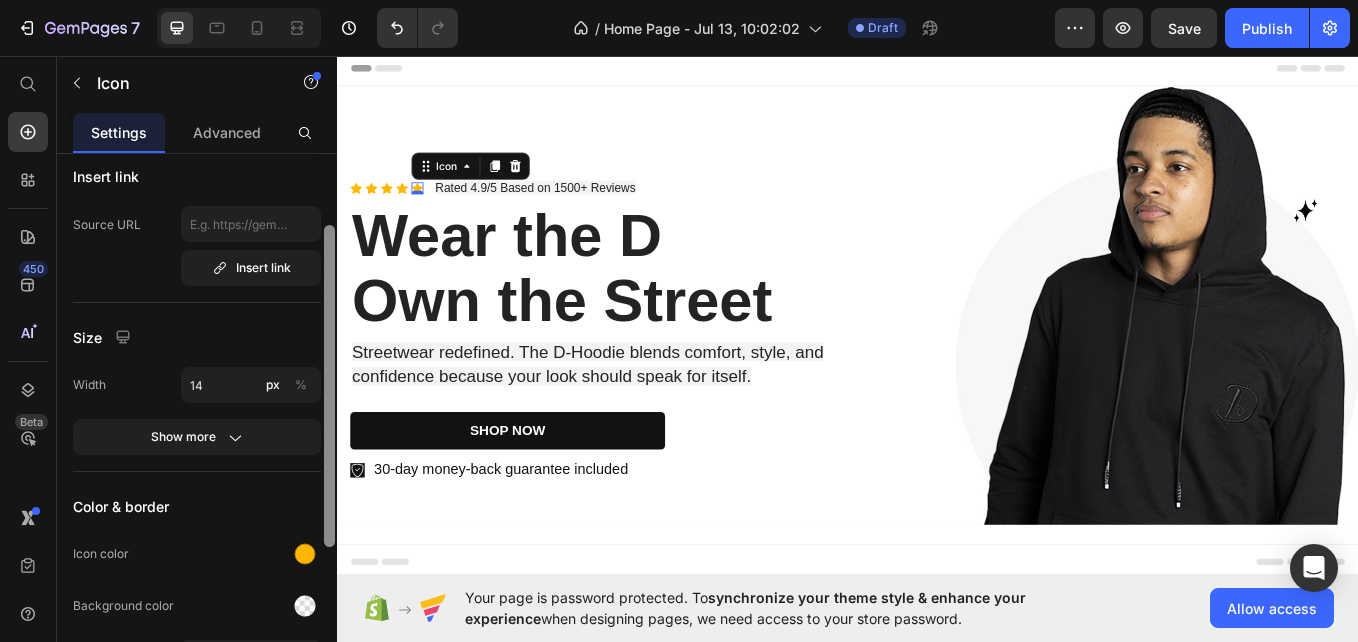 scroll, scrollTop: 131, scrollLeft: 0, axis: vertical 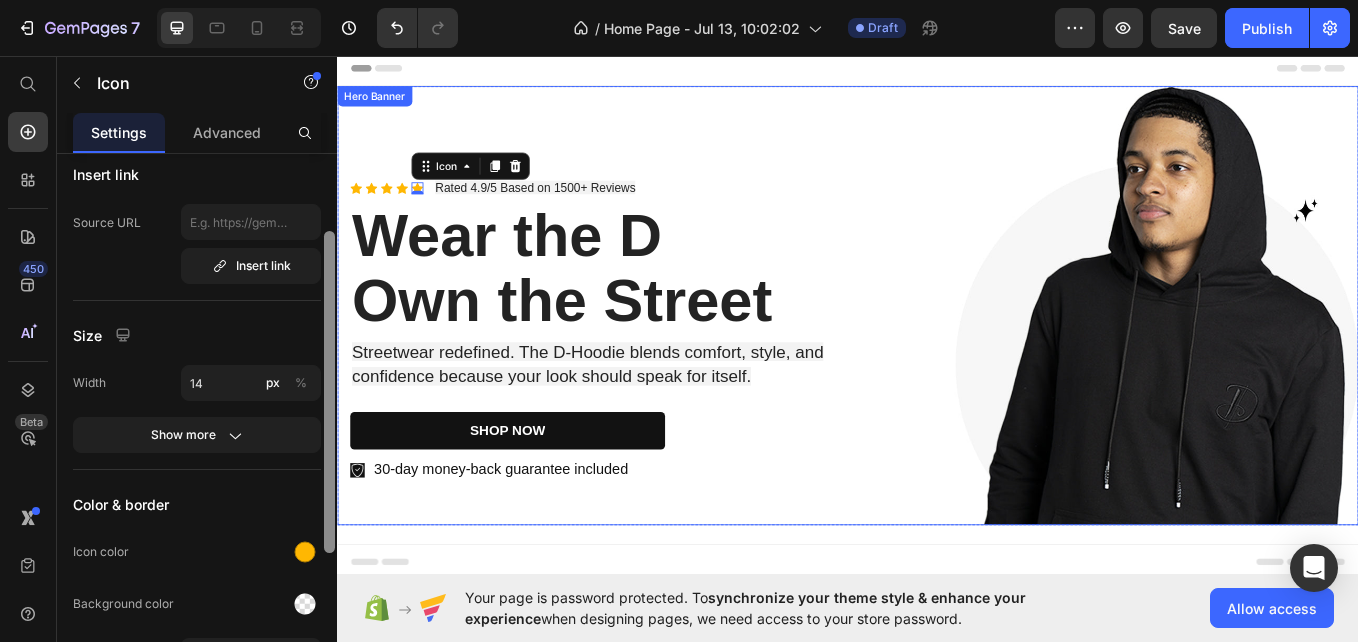 drag, startPoint x: 667, startPoint y: 455, endPoint x: 340, endPoint y: 581, distance: 350.43546 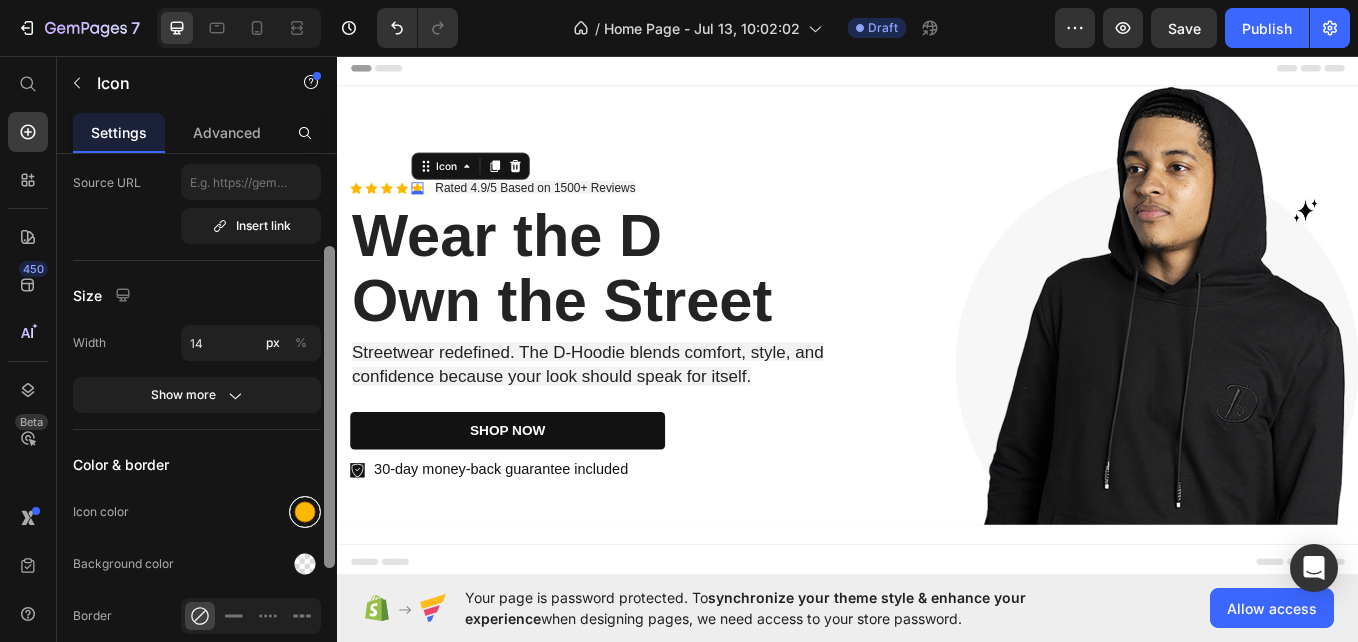 scroll, scrollTop: 163, scrollLeft: 0, axis: vertical 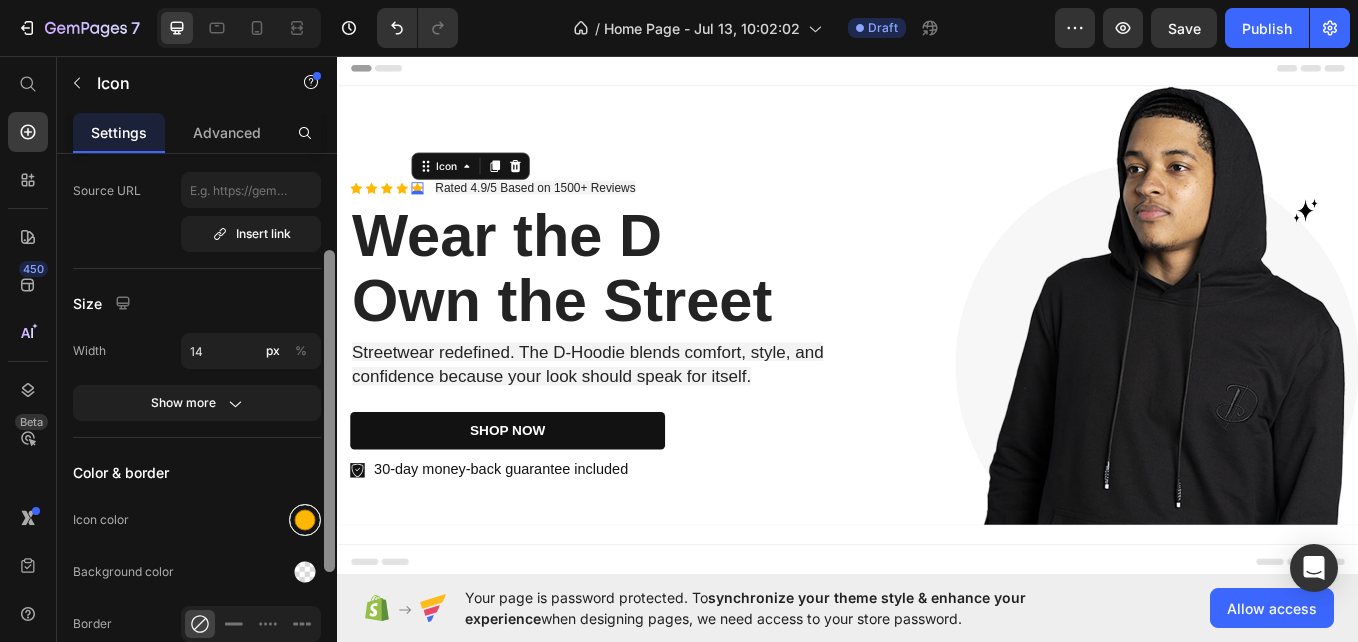 click at bounding box center (305, 520) 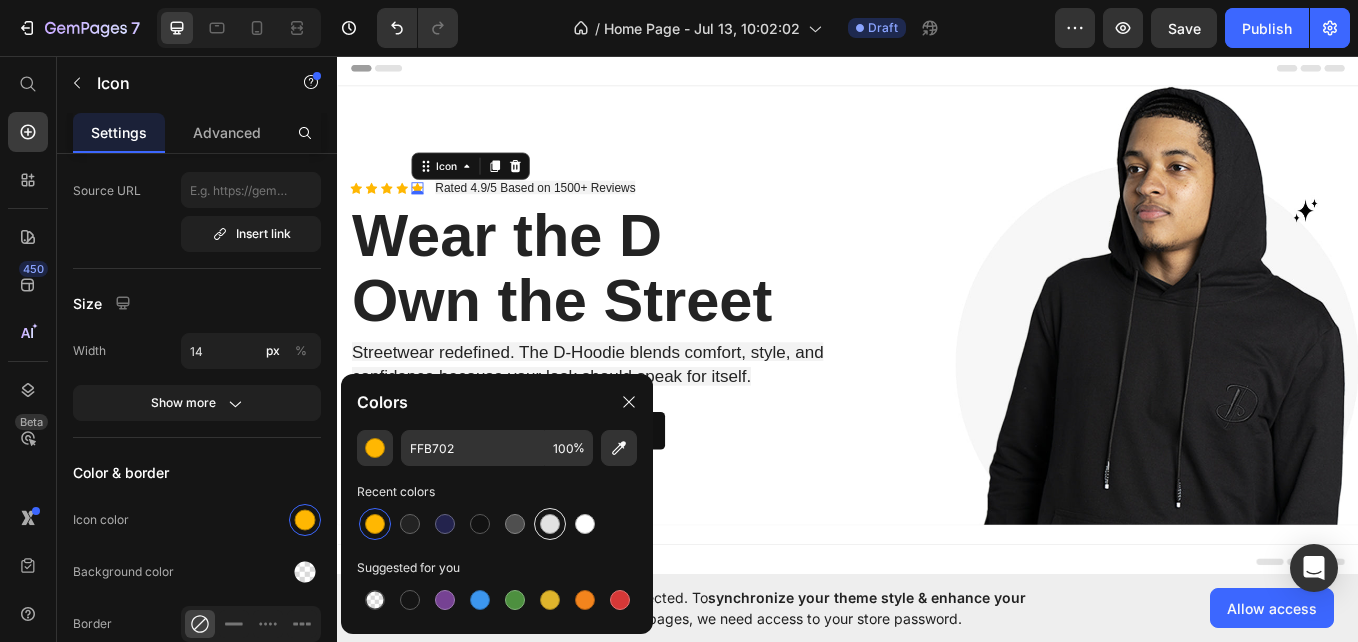 click at bounding box center [550, 524] 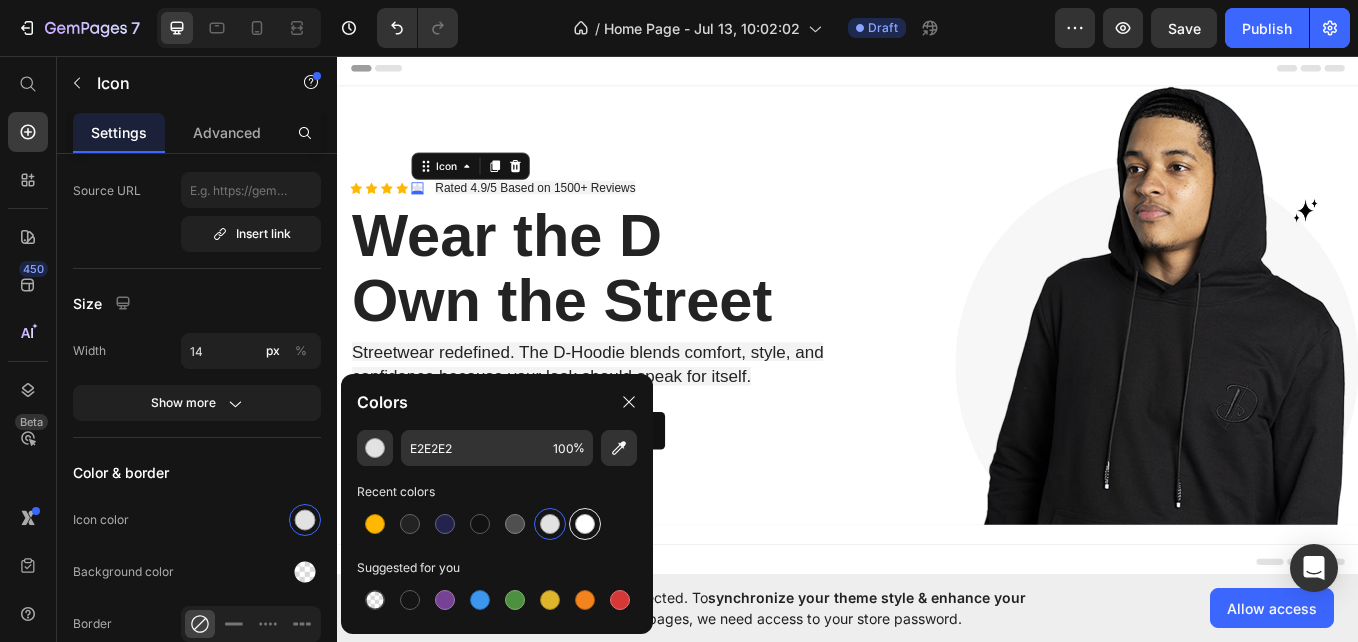 click at bounding box center [585, 524] 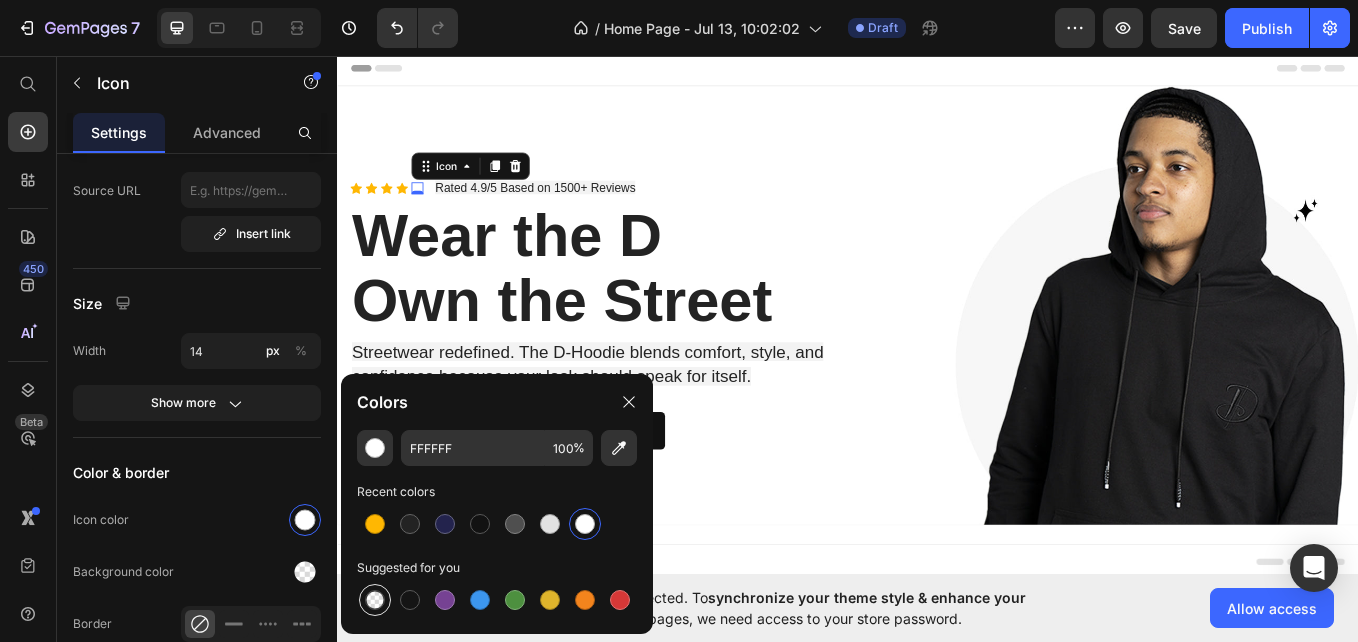 click at bounding box center (375, 600) 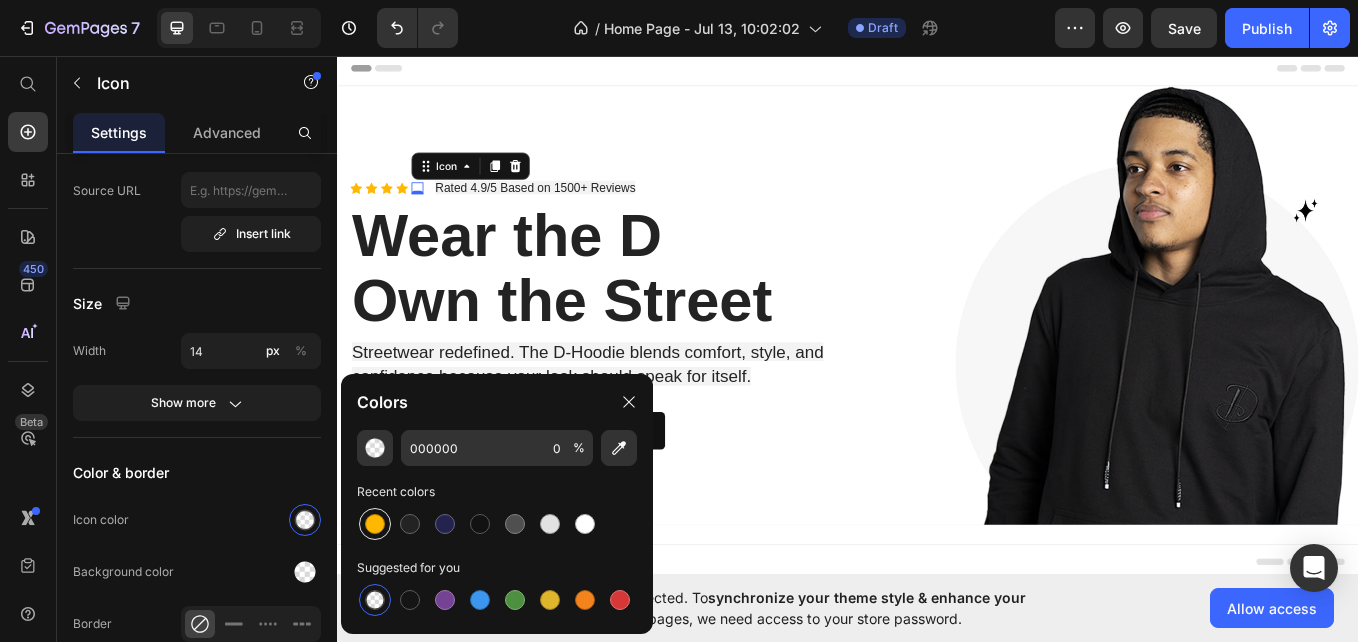 click at bounding box center (375, 524) 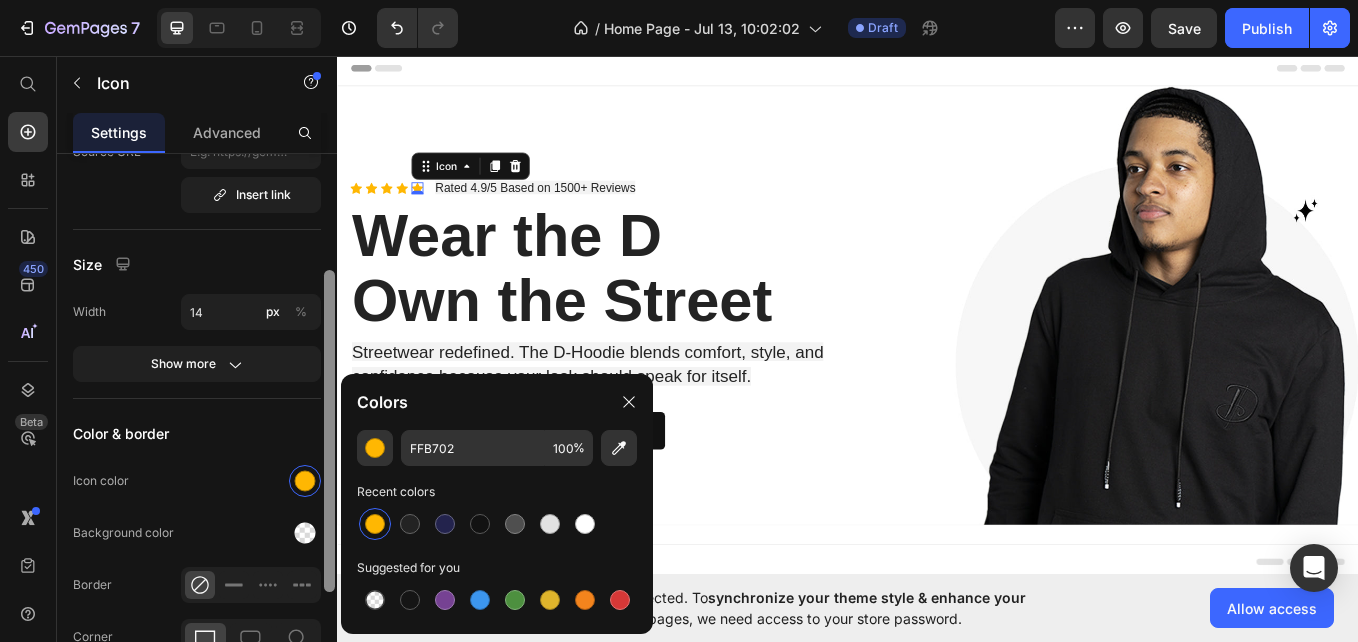 scroll, scrollTop: 198, scrollLeft: 0, axis: vertical 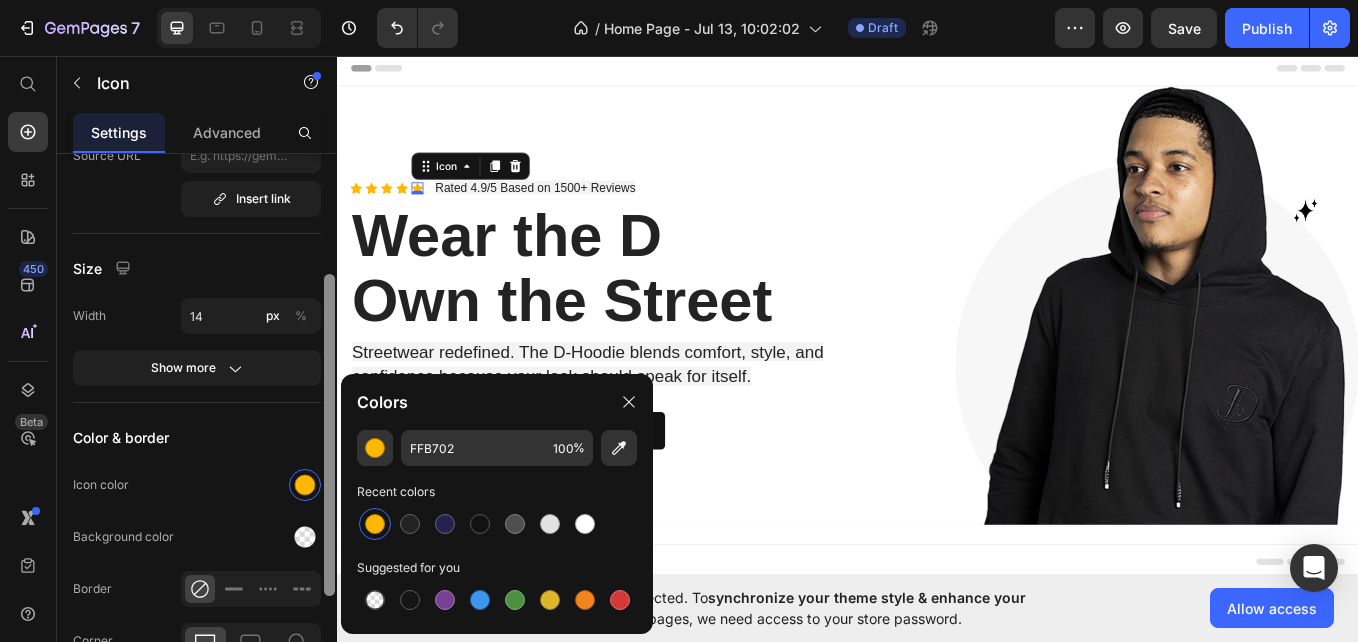 drag, startPoint x: 331, startPoint y: 400, endPoint x: 342, endPoint y: 421, distance: 23.70654 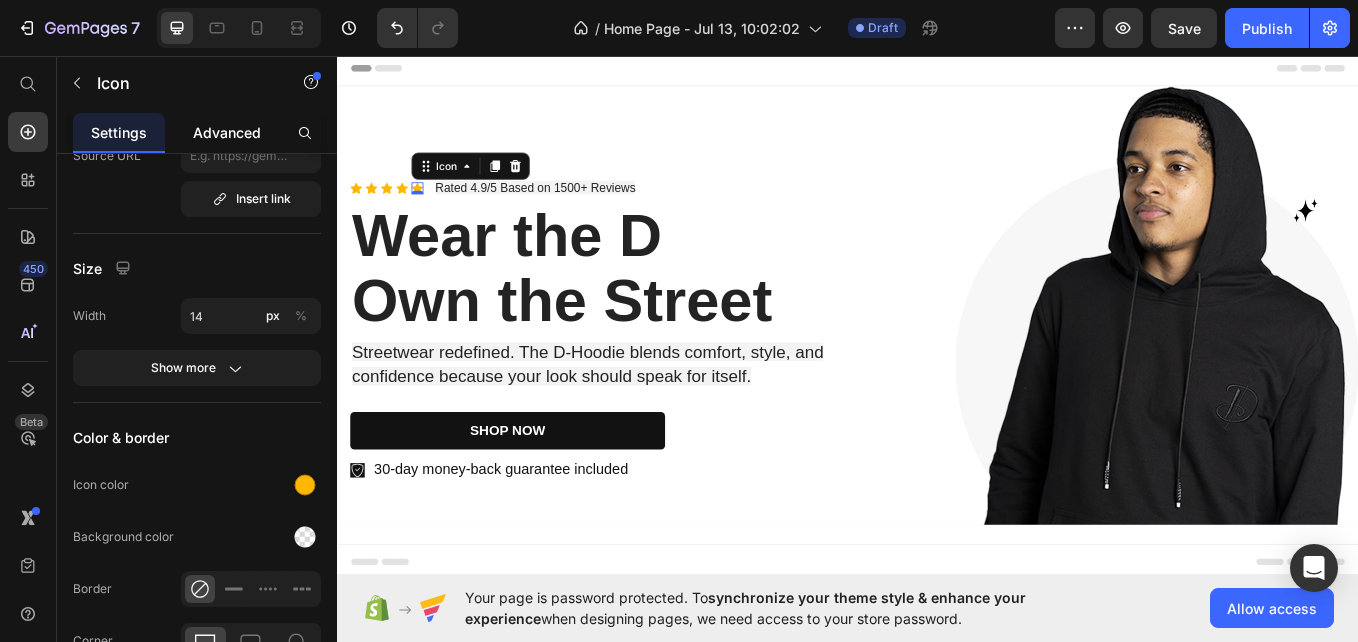 click on "Advanced" 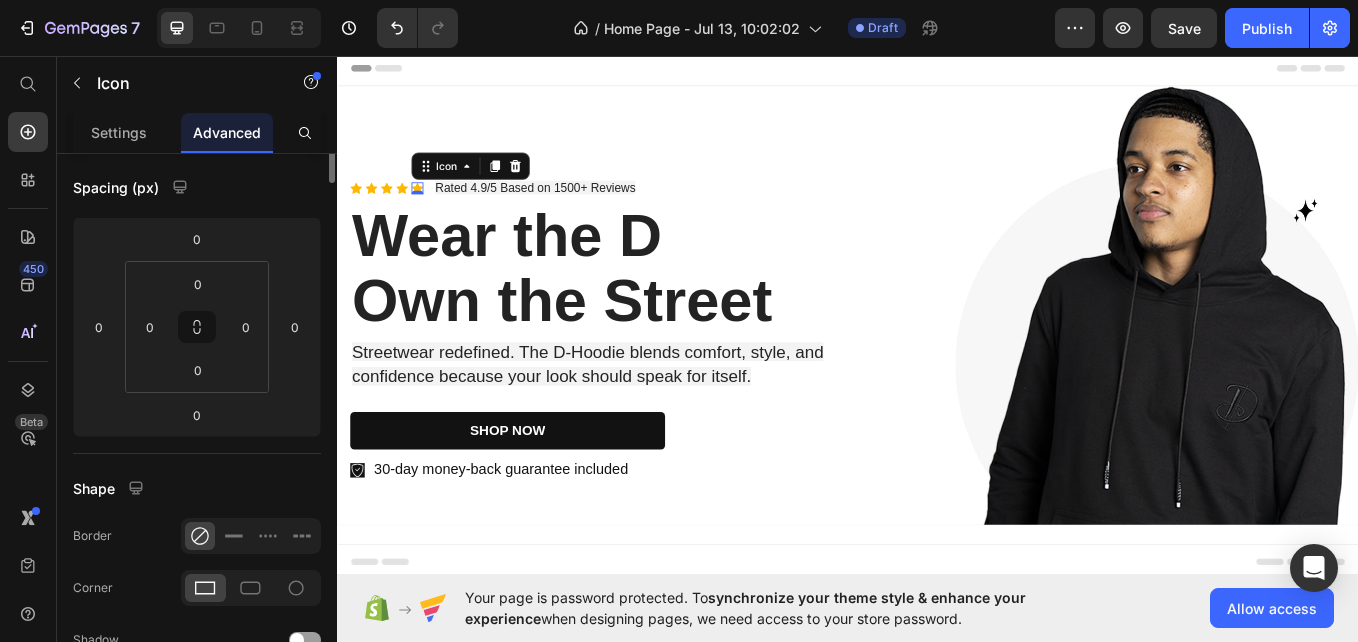 scroll, scrollTop: 0, scrollLeft: 0, axis: both 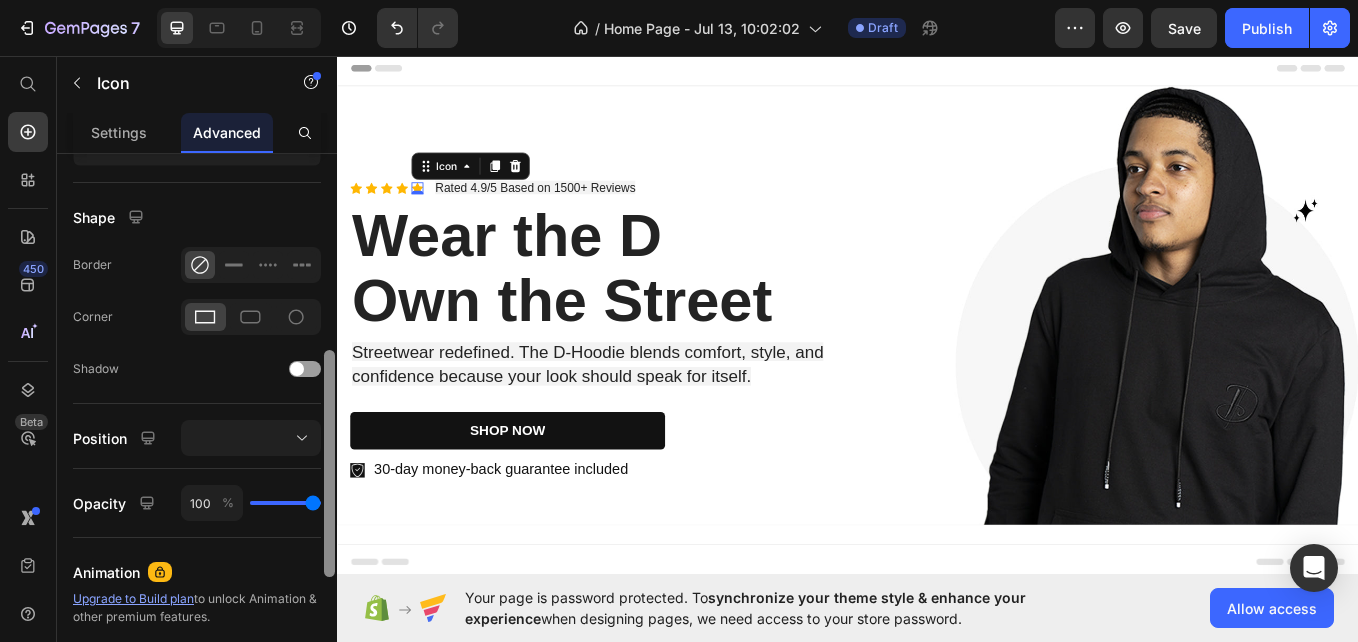 drag, startPoint x: 325, startPoint y: 225, endPoint x: 326, endPoint y: 421, distance: 196.00255 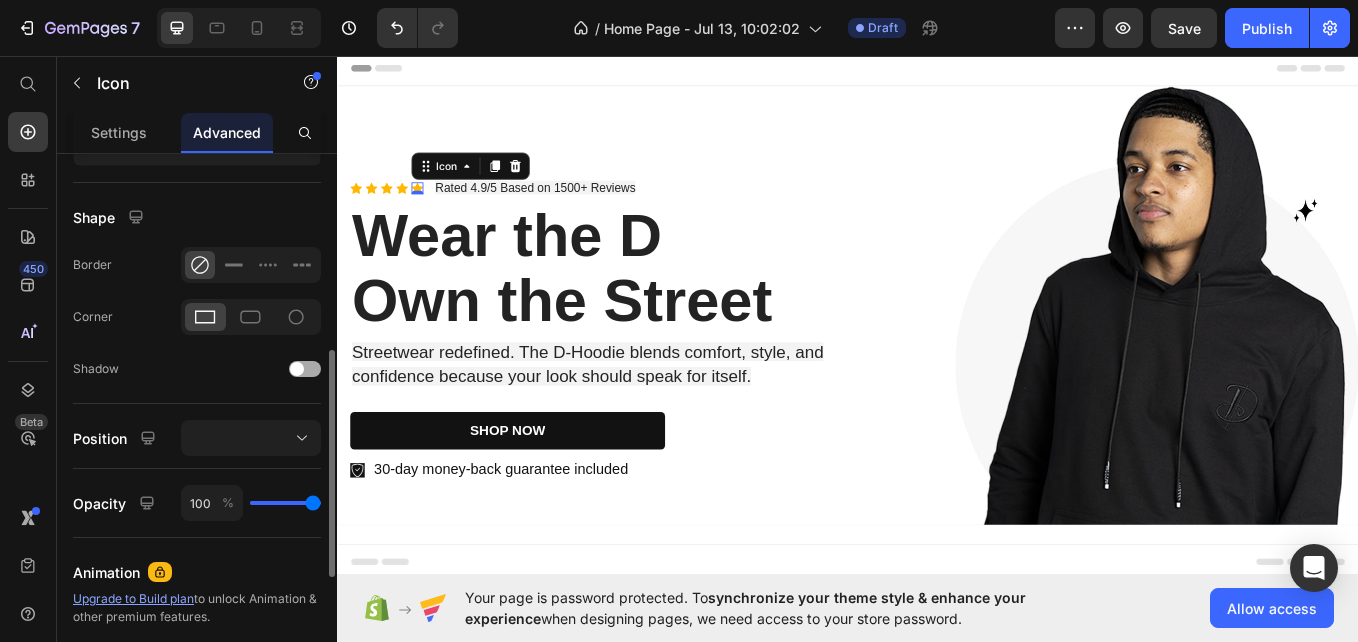 click at bounding box center (305, 369) 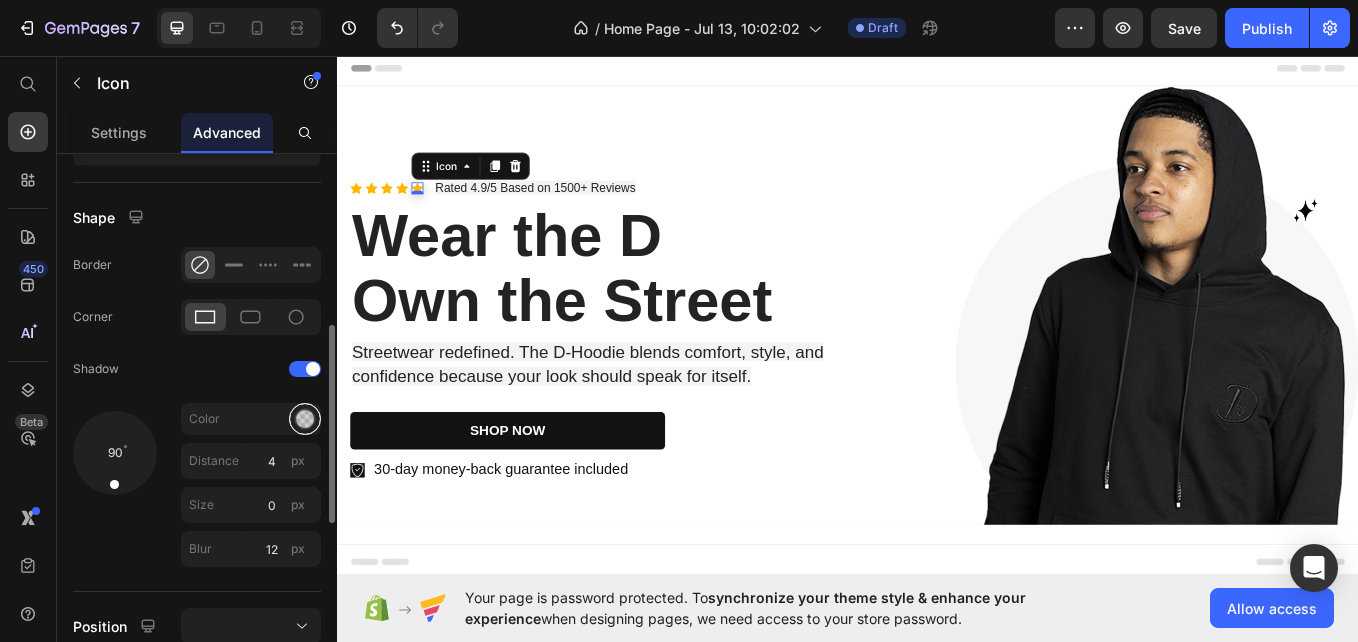 click at bounding box center [305, 419] 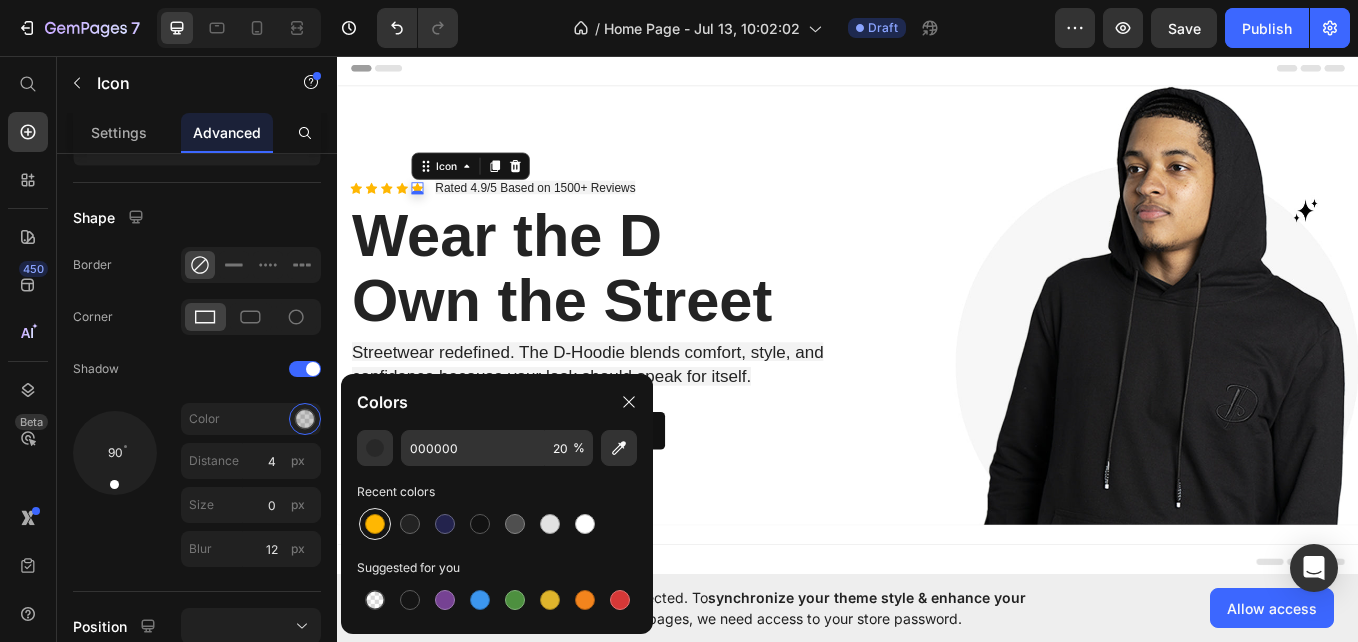 click at bounding box center [375, 524] 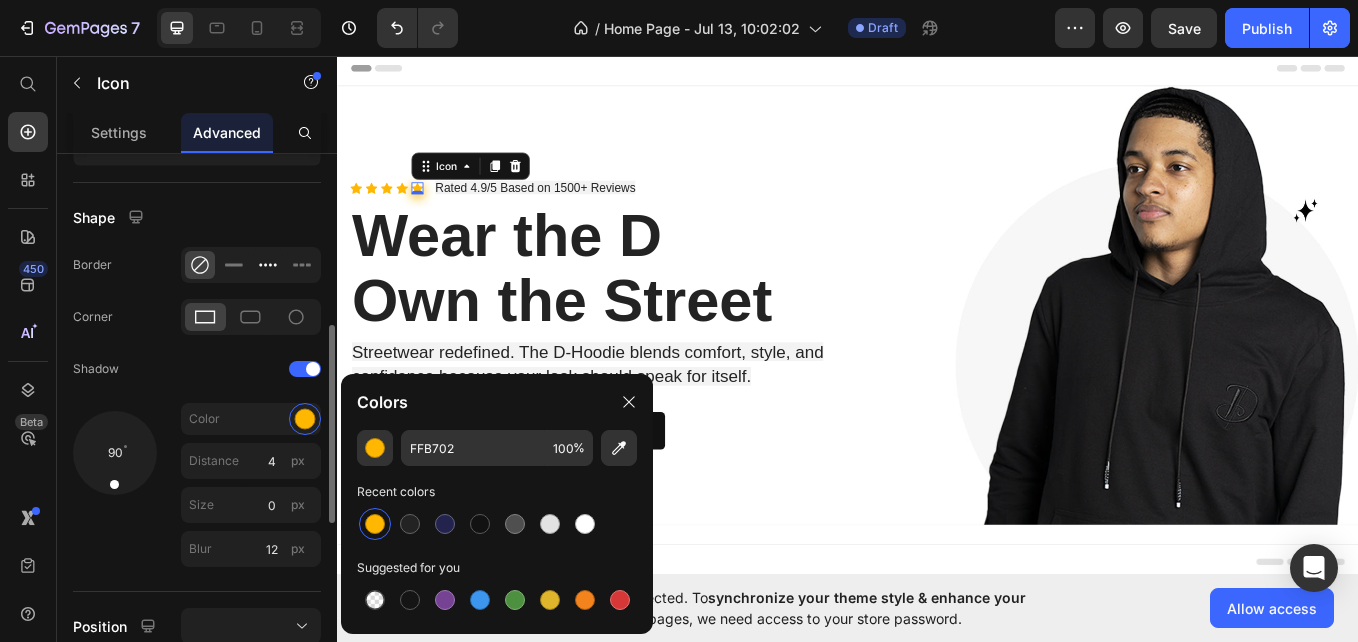 type on "000000" 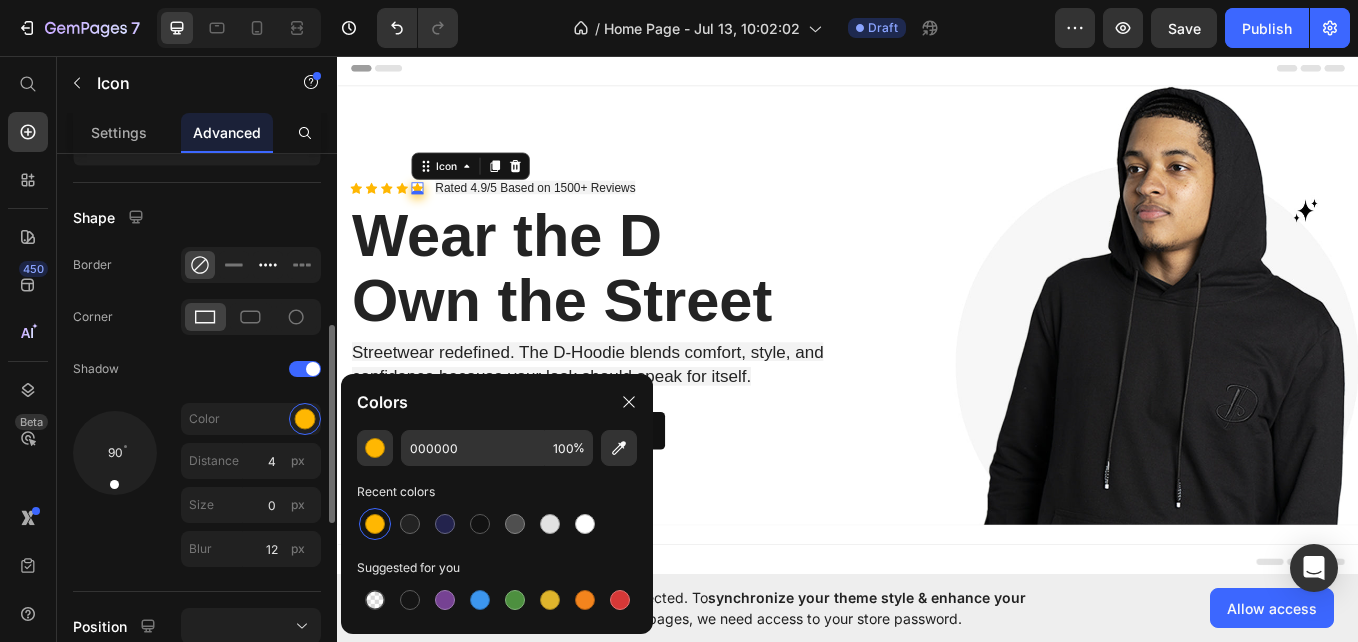 type on "20" 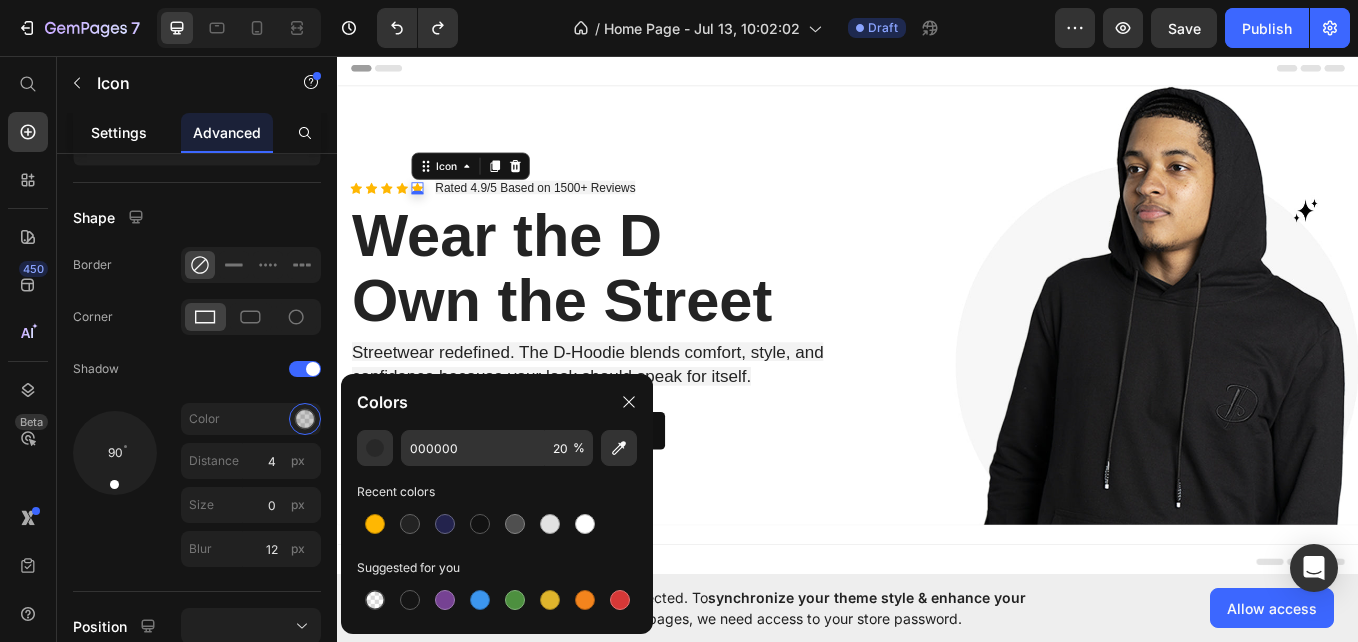 click on "Settings" at bounding box center [119, 132] 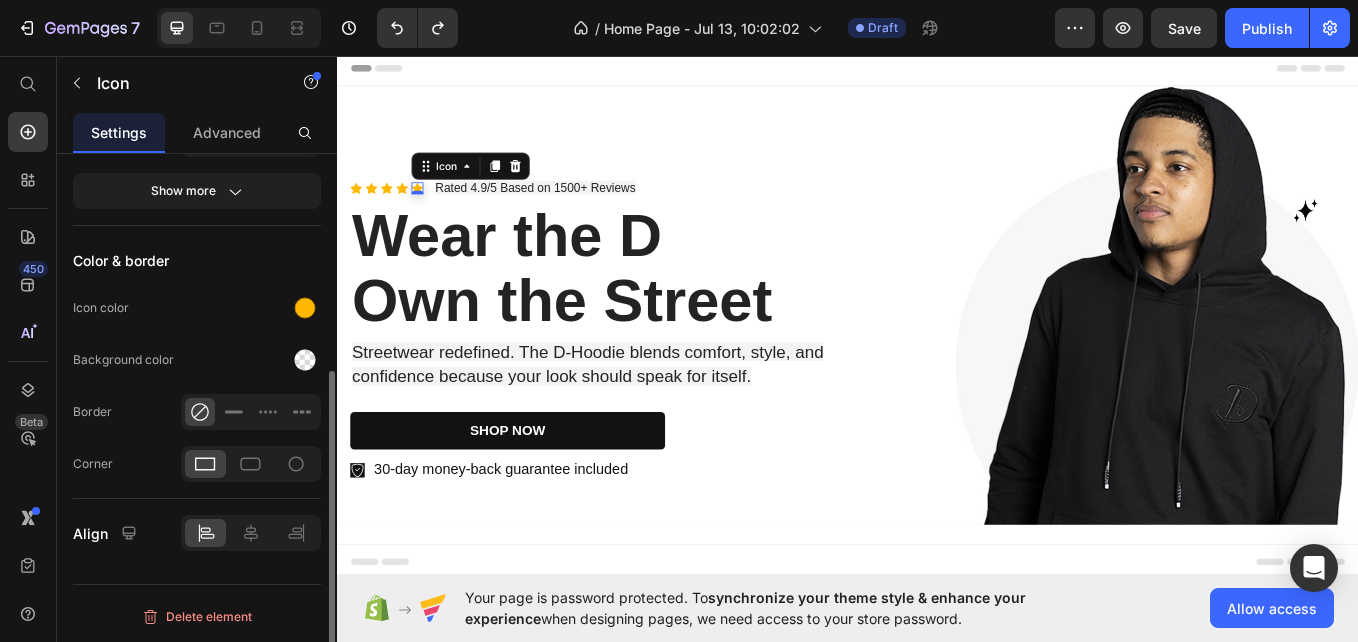 scroll, scrollTop: 0, scrollLeft: 0, axis: both 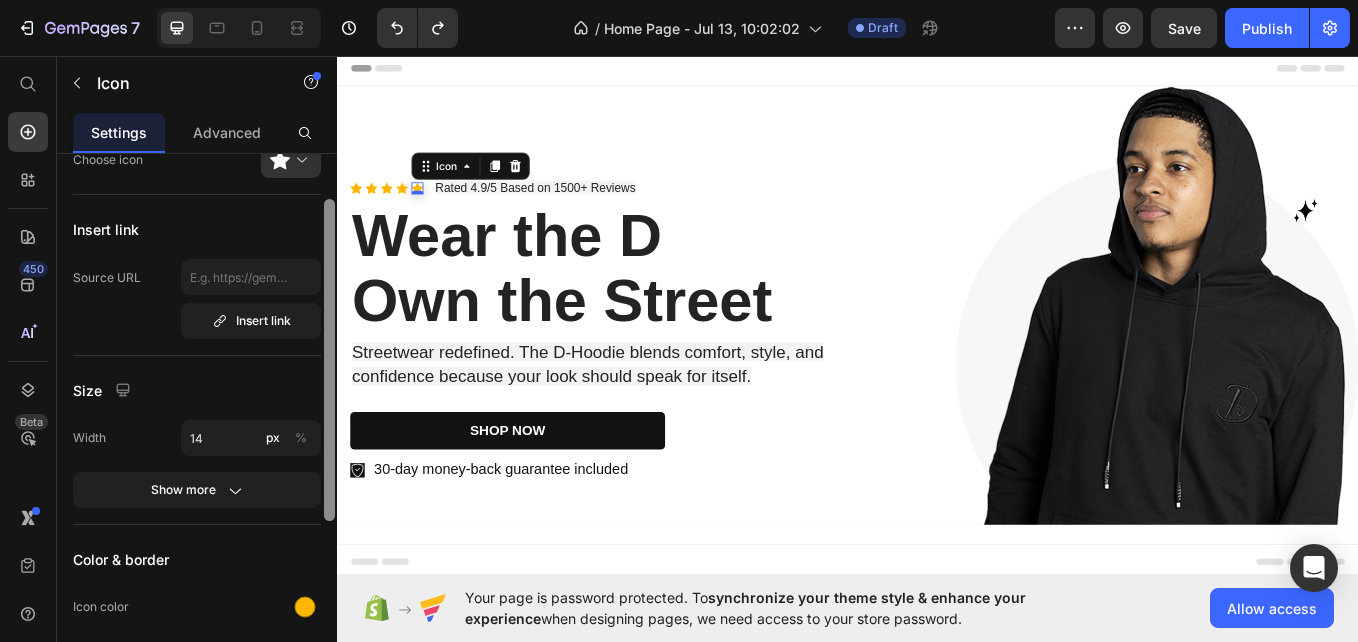 drag, startPoint x: 329, startPoint y: 347, endPoint x: 329, endPoint y: 392, distance: 45 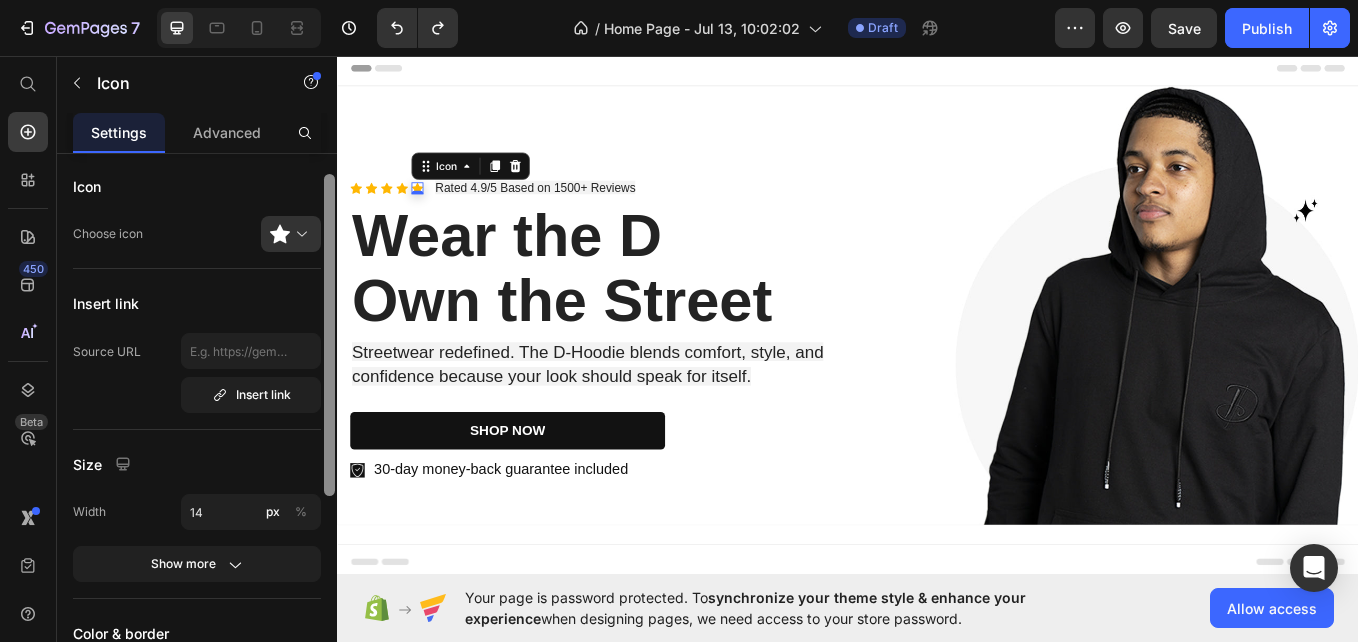 scroll, scrollTop: 0, scrollLeft: 0, axis: both 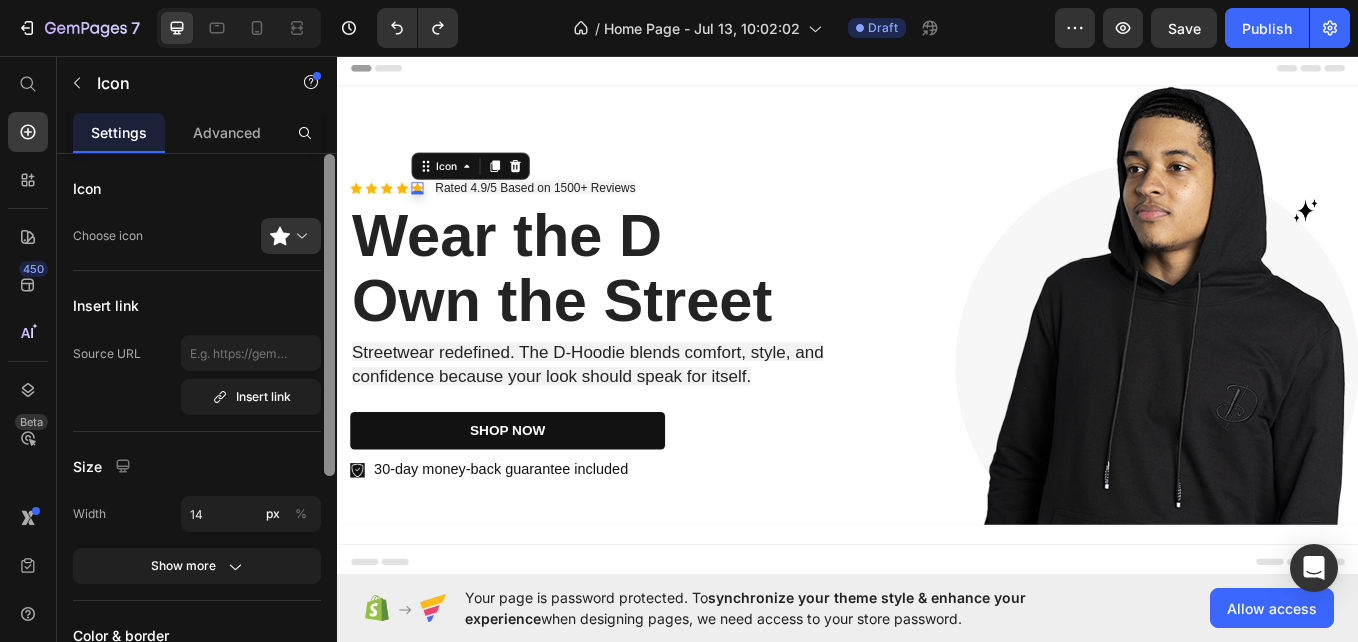 drag, startPoint x: 329, startPoint y: 392, endPoint x: 331, endPoint y: 311, distance: 81.02469 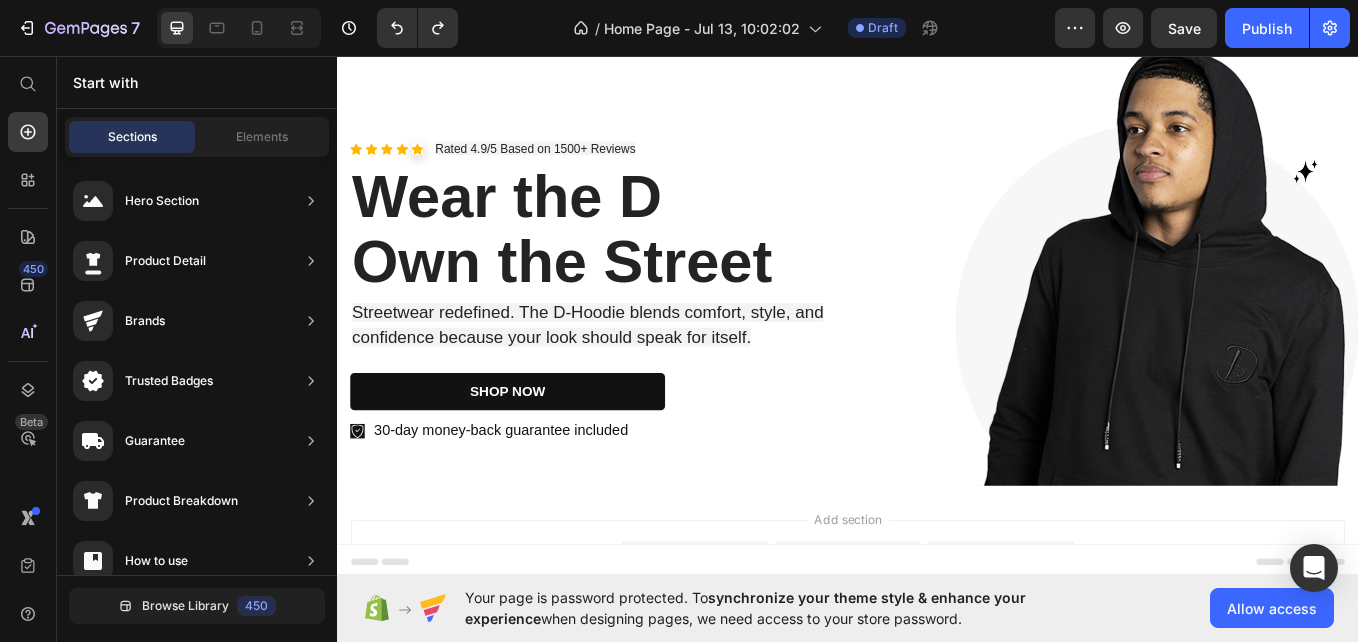 scroll, scrollTop: 0, scrollLeft: 0, axis: both 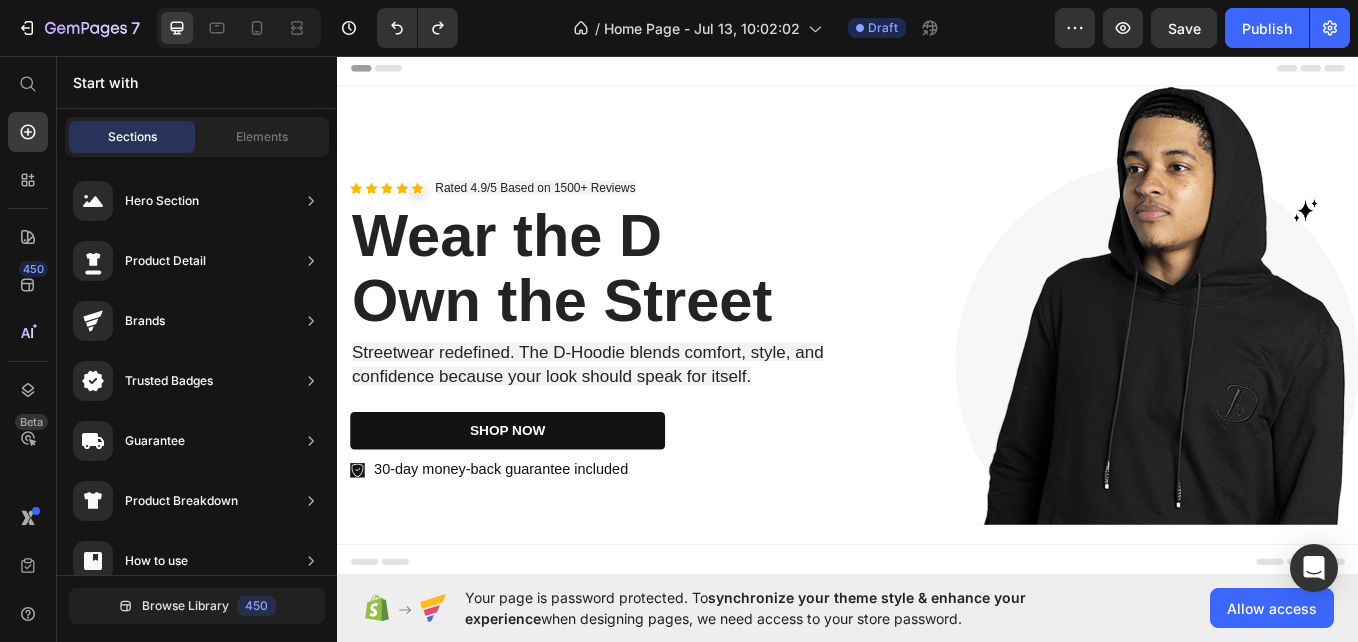 drag, startPoint x: 1527, startPoint y: 144, endPoint x: 1693, endPoint y: 68, distance: 182.57054 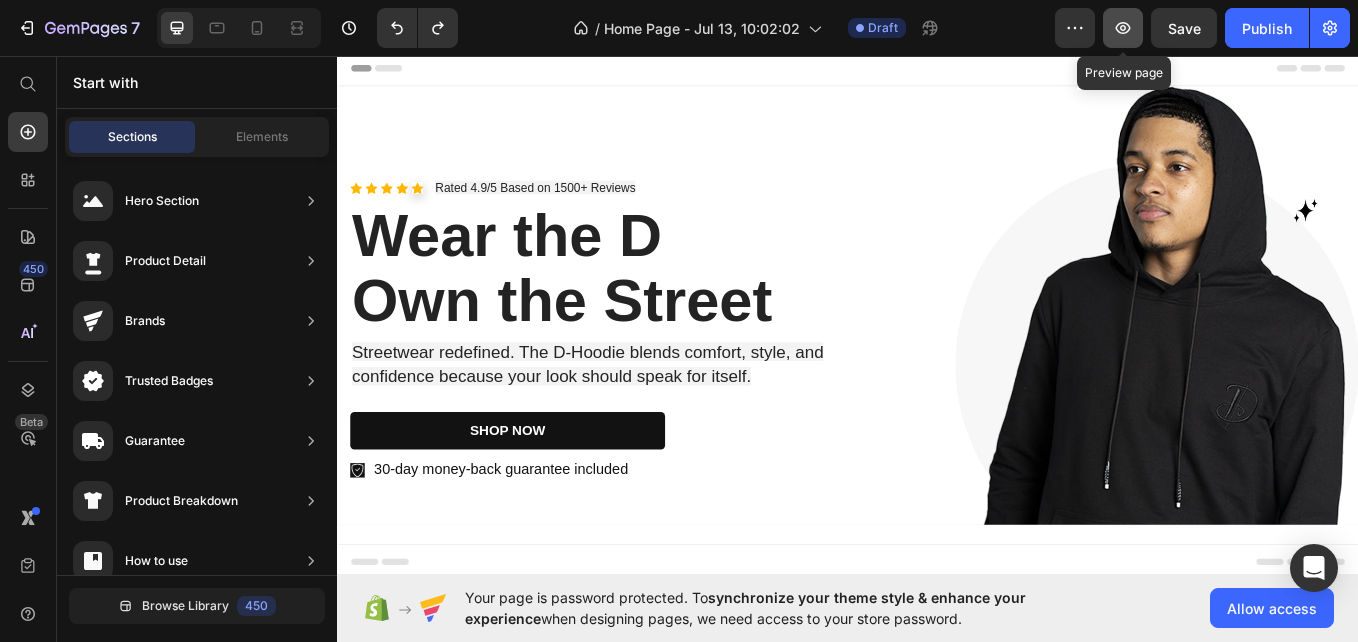 click 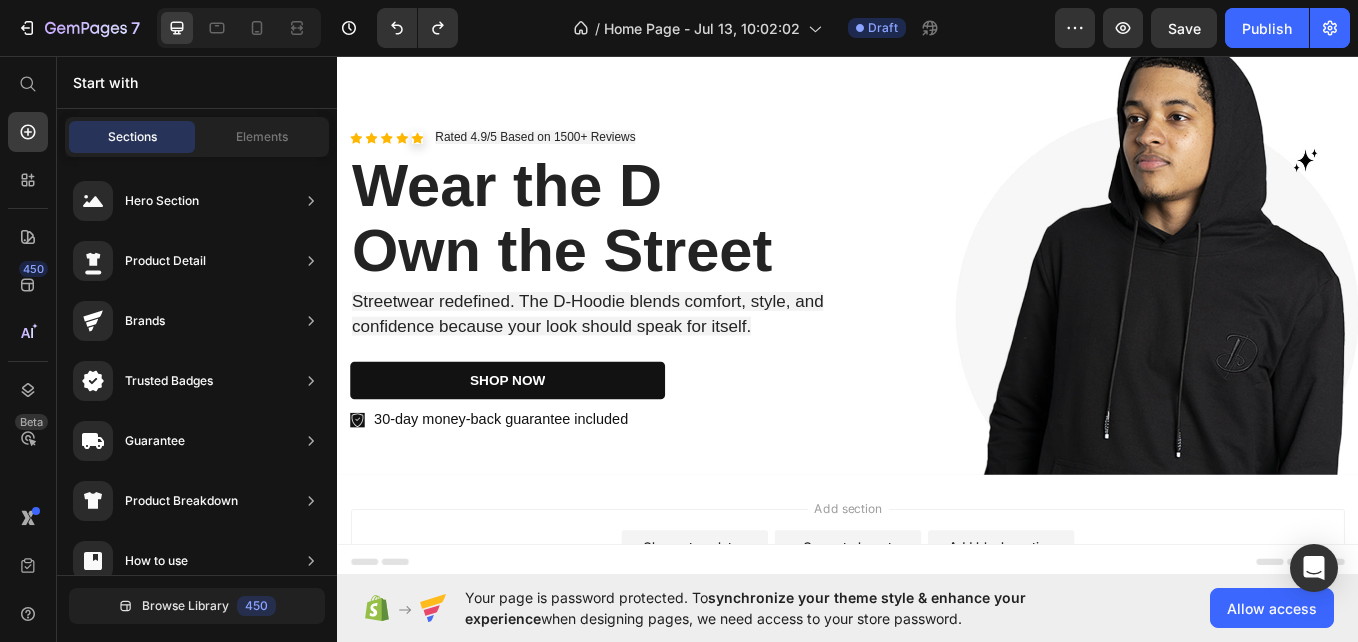 scroll, scrollTop: 0, scrollLeft: 0, axis: both 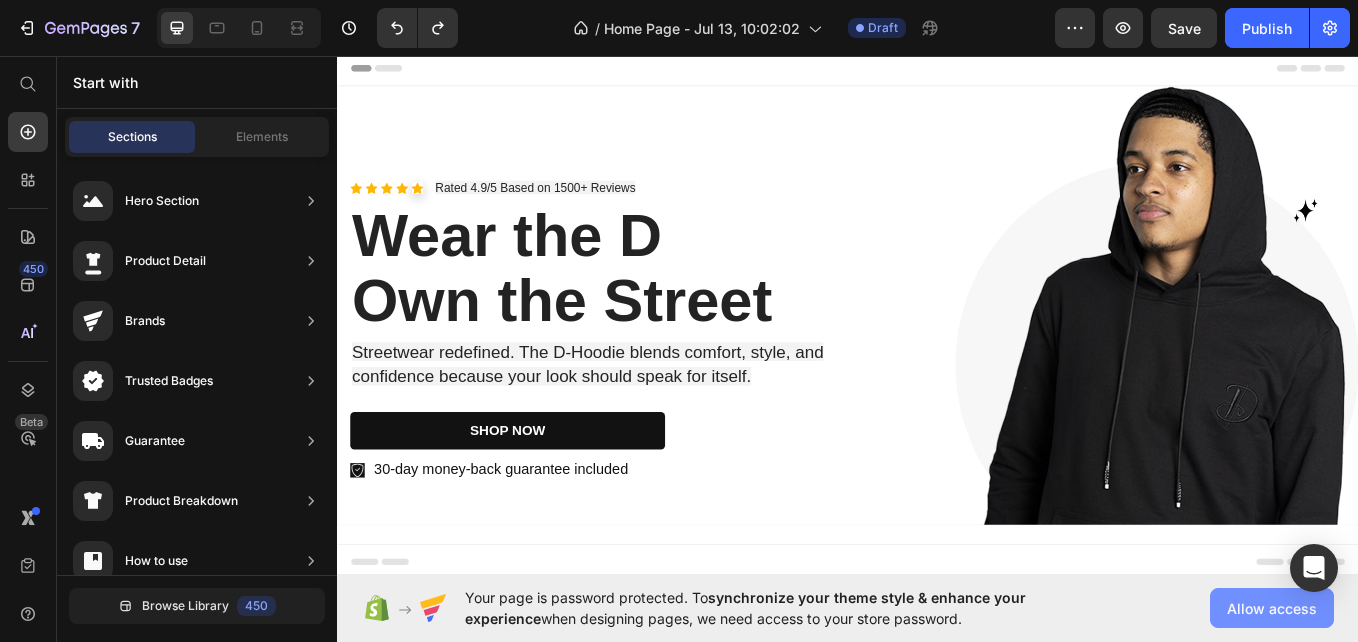 click on "Allow access" 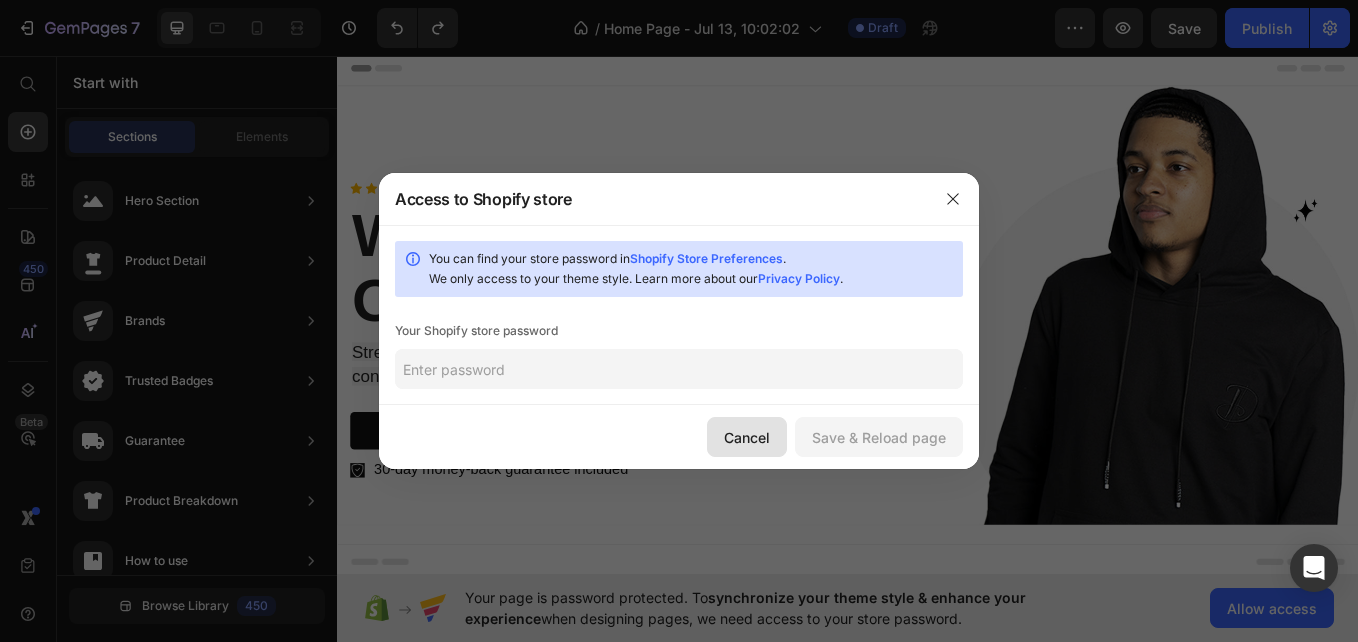 click on "Cancel" at bounding box center [747, 437] 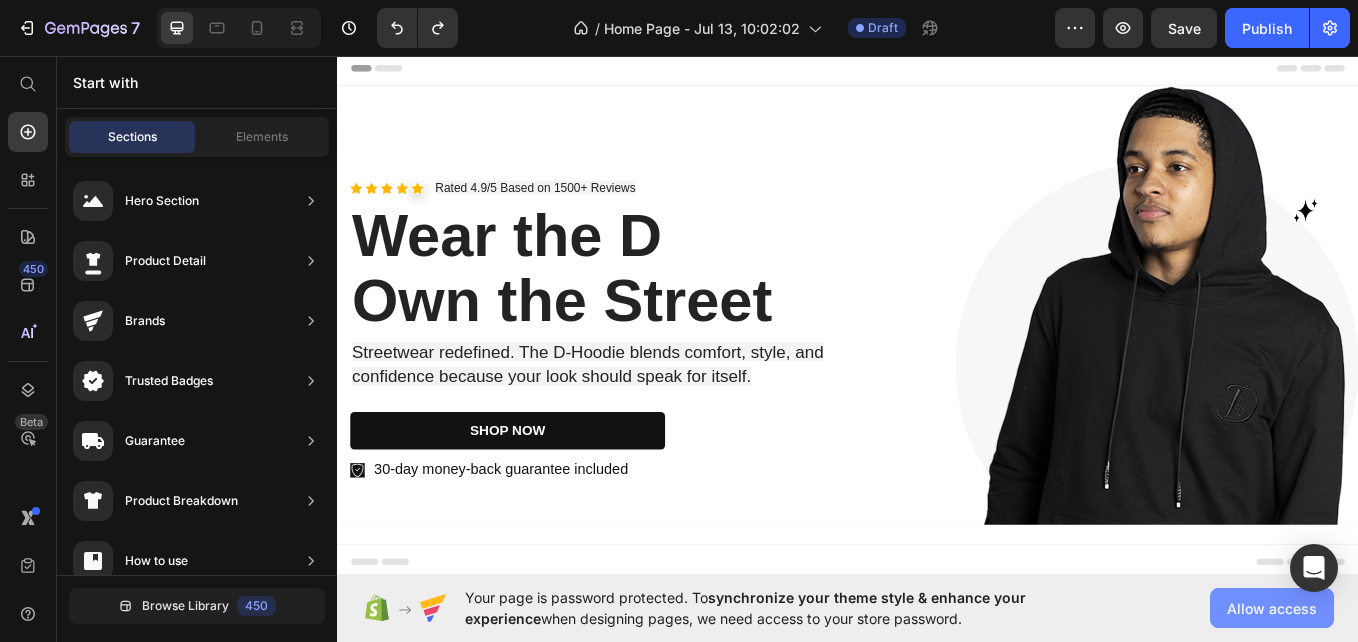 click on "Allow access" 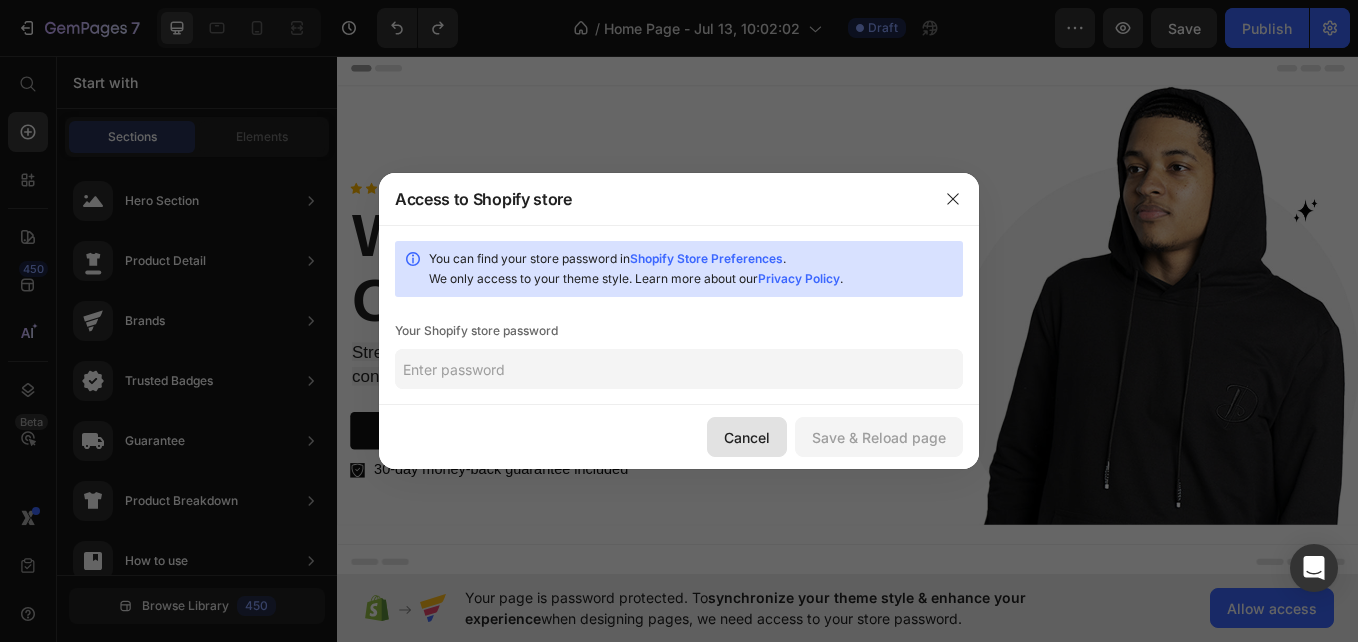 click on "Cancel" at bounding box center [747, 437] 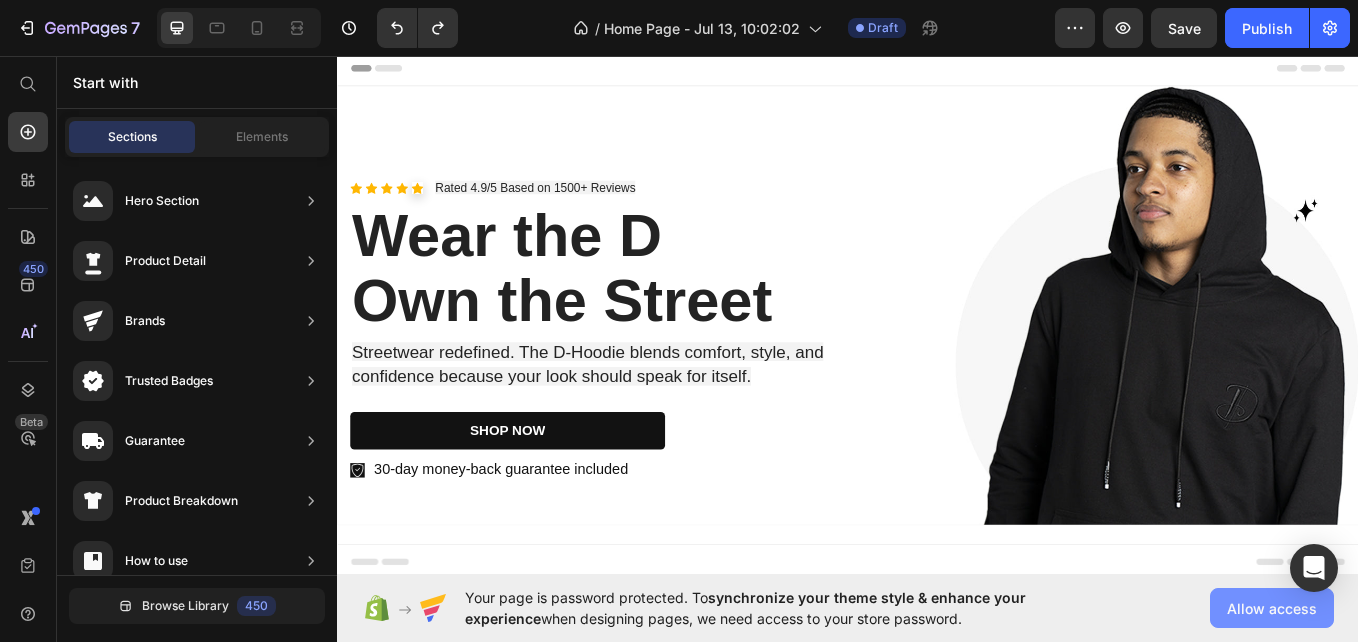click on "Allow access" 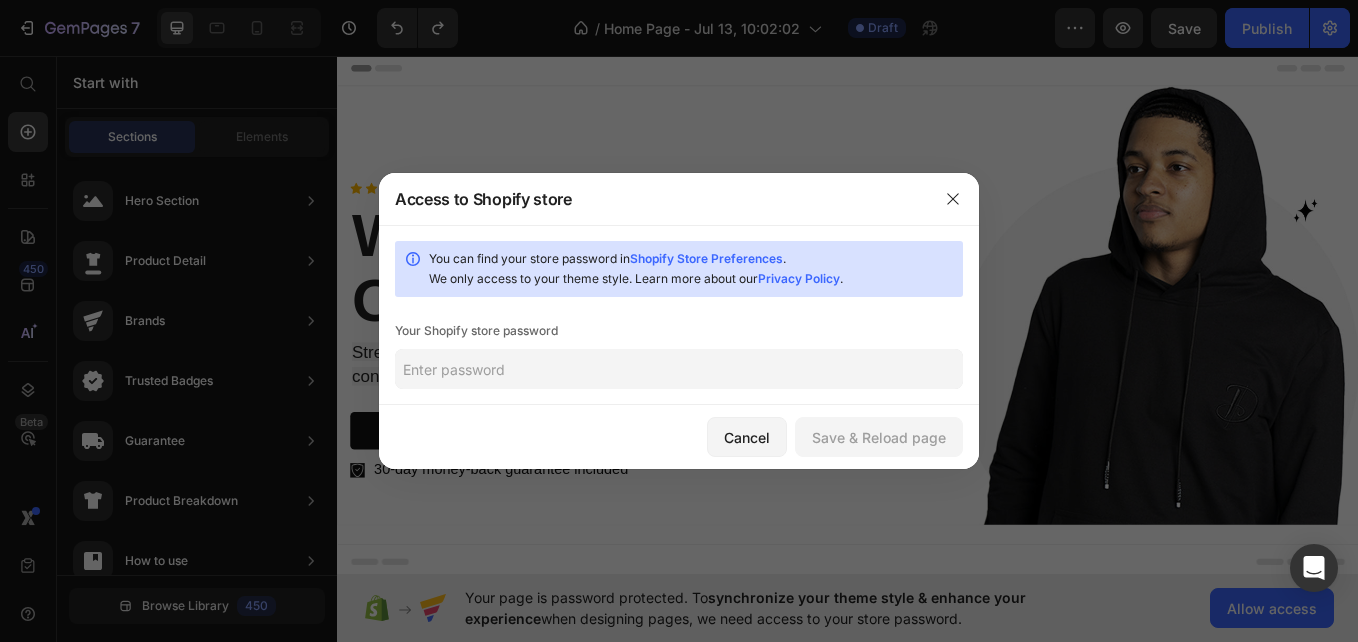 click 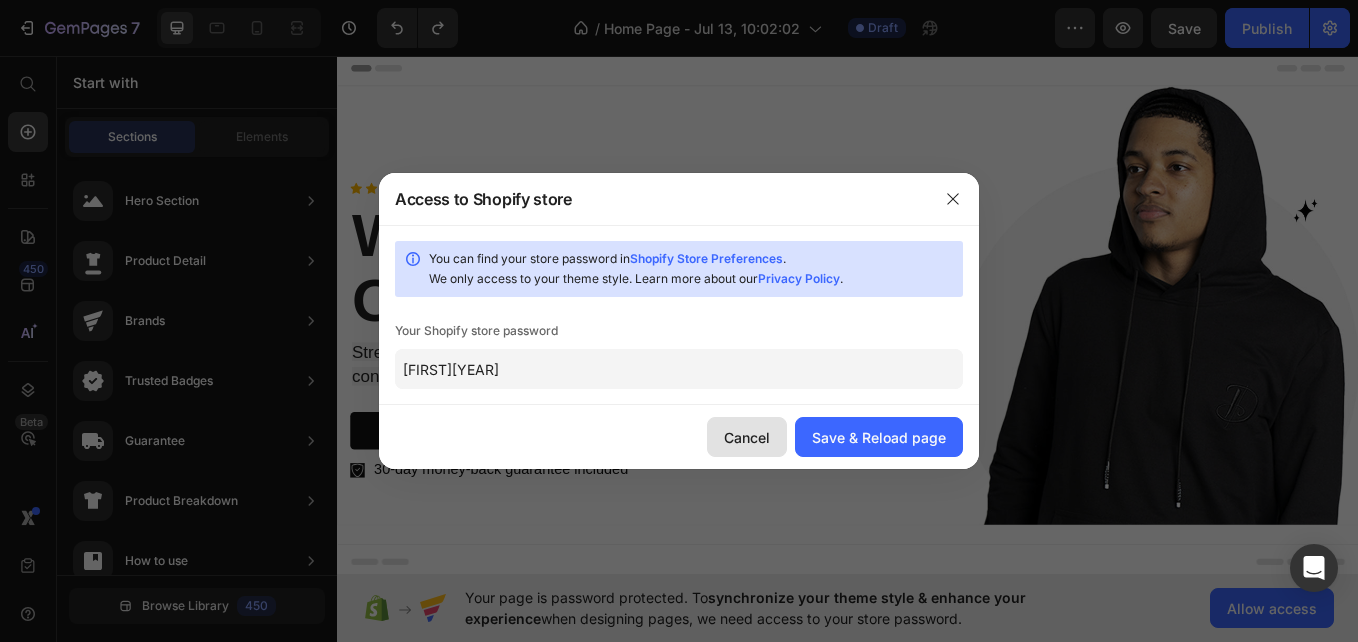 type on "[FIRST][YEAR]" 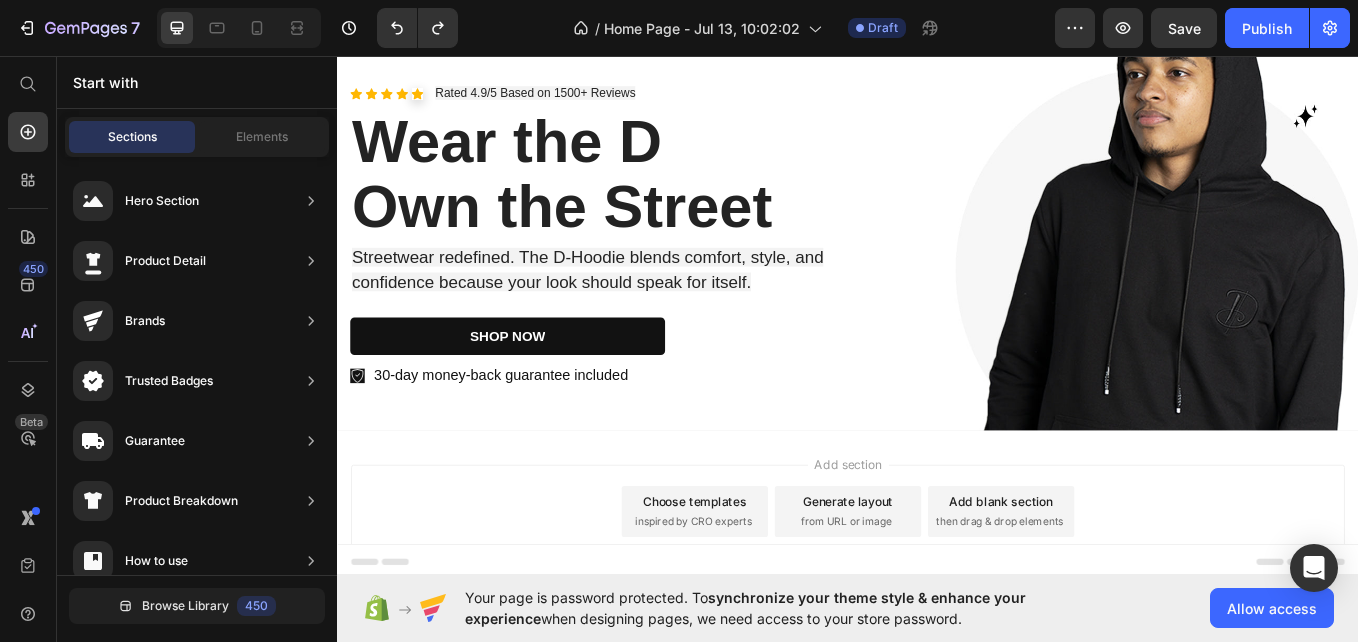 scroll, scrollTop: 175, scrollLeft: 0, axis: vertical 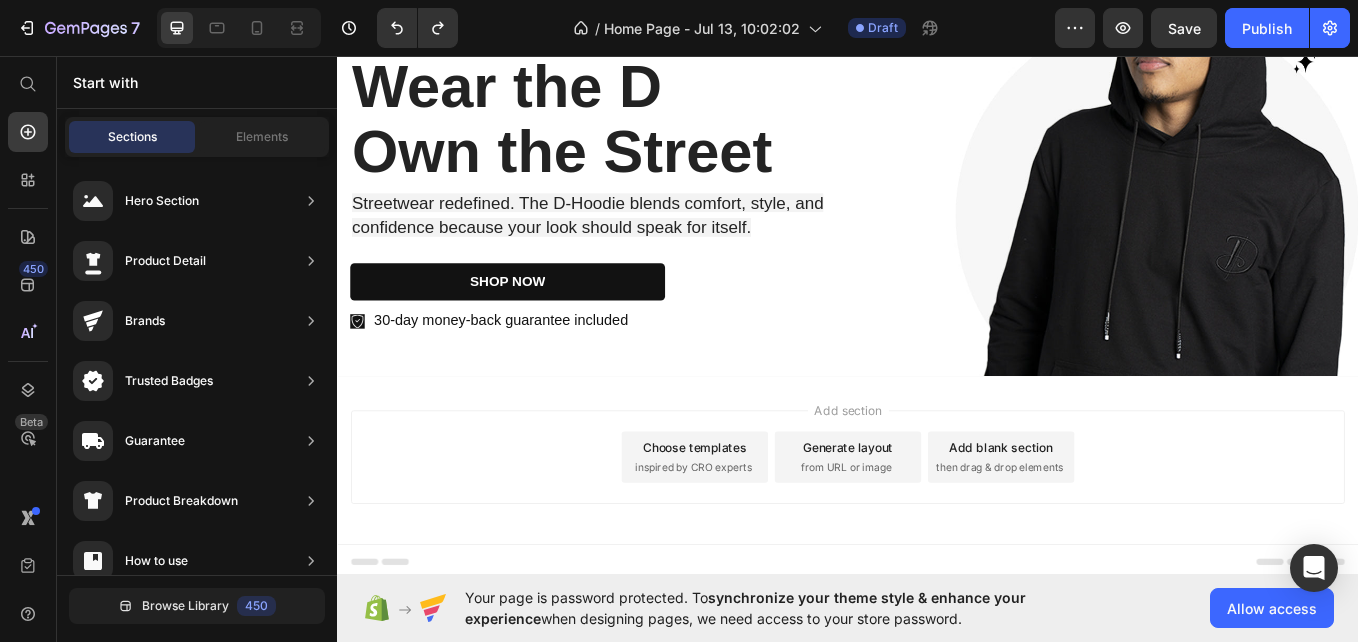 drag, startPoint x: 949, startPoint y: 428, endPoint x: 588, endPoint y: 514, distance: 371.10242 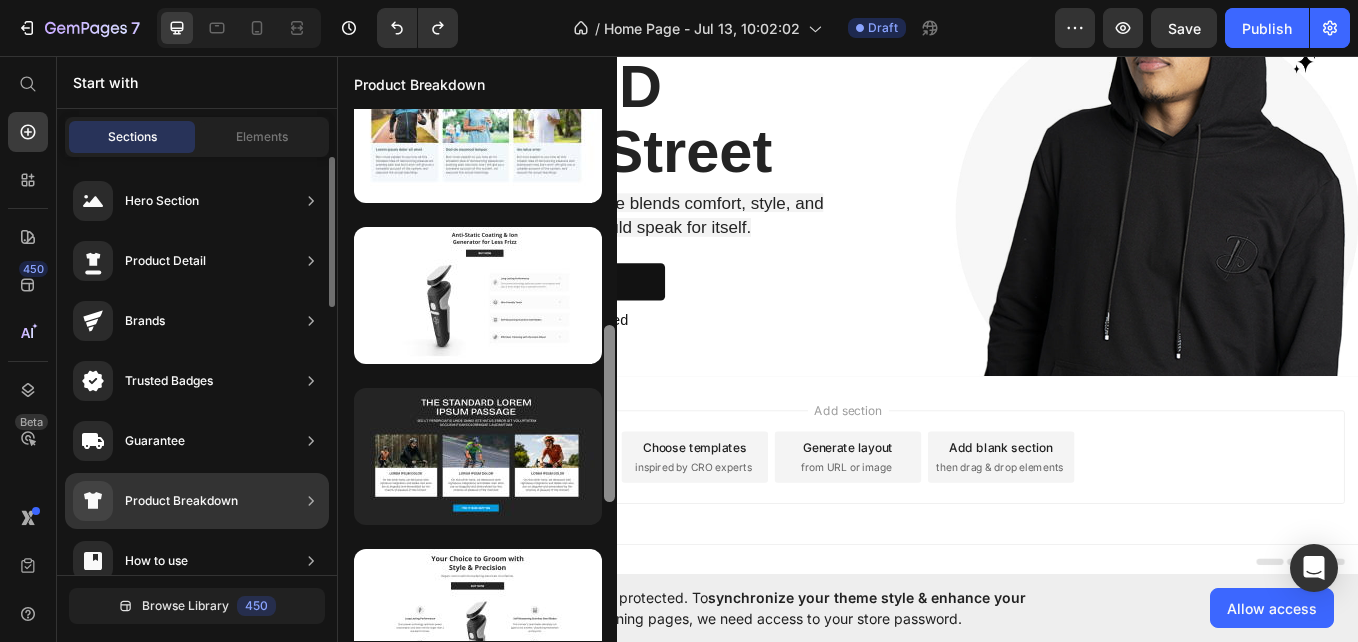 scroll, scrollTop: 100, scrollLeft: 0, axis: vertical 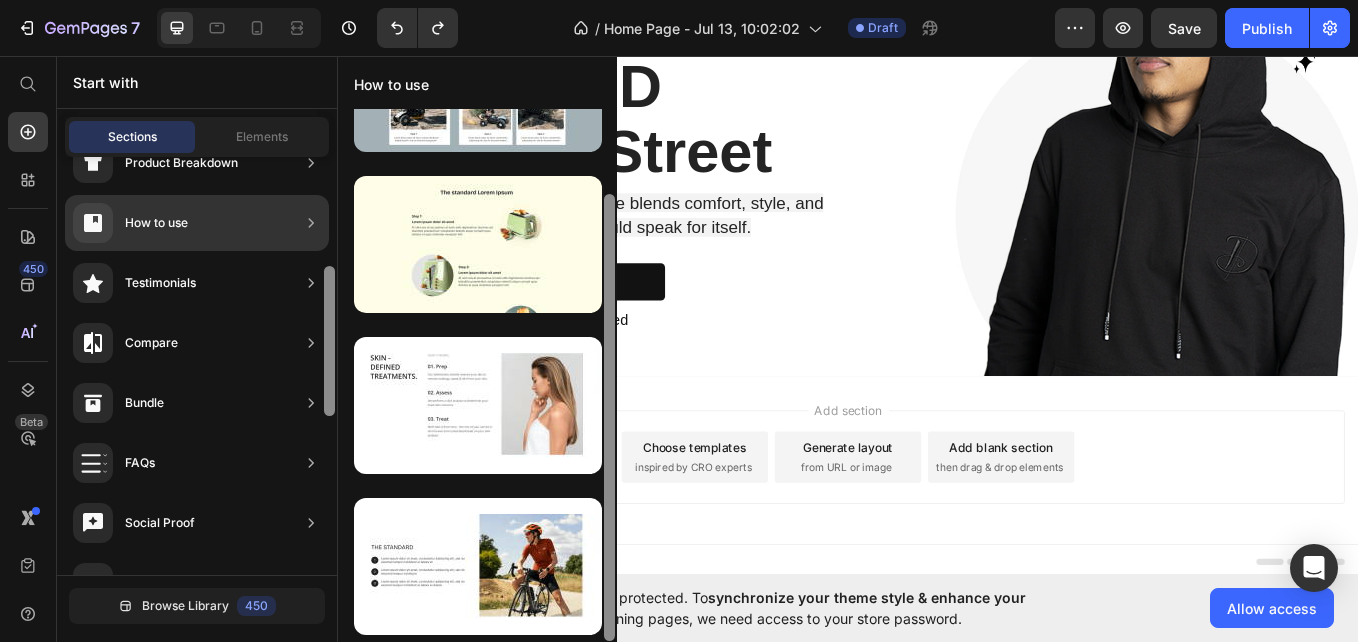 drag, startPoint x: 328, startPoint y: 262, endPoint x: 336, endPoint y: 384, distance: 122.26202 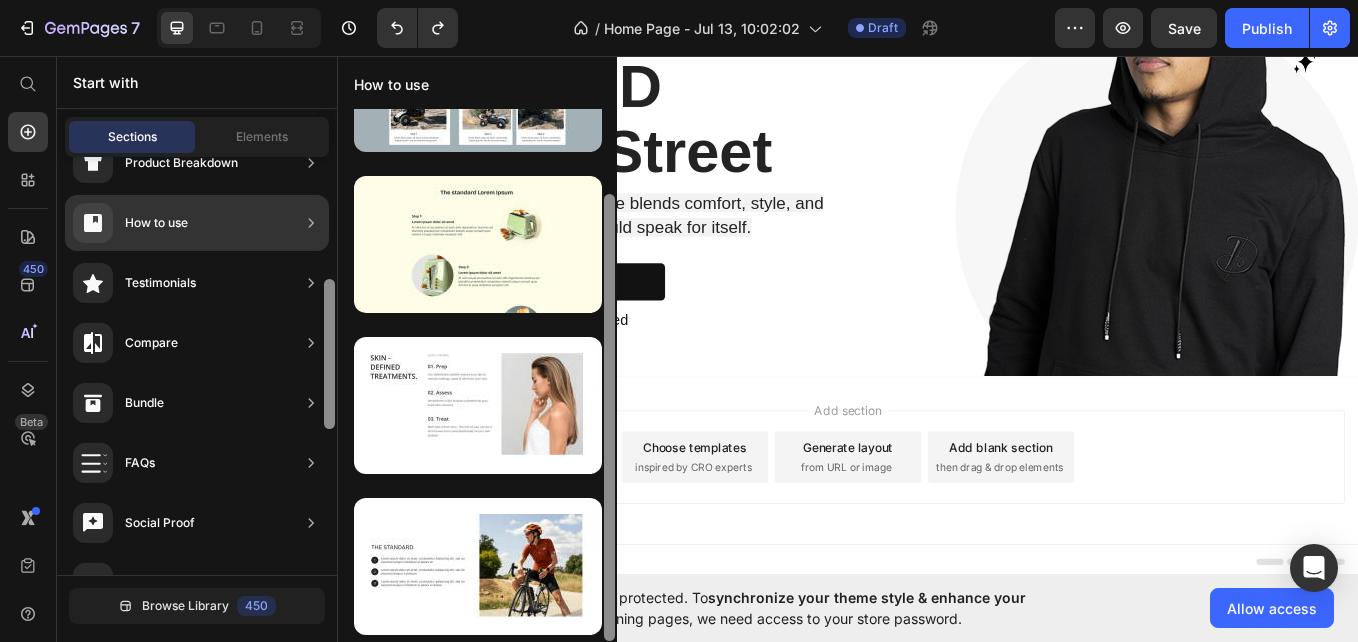 click at bounding box center (329, 366) 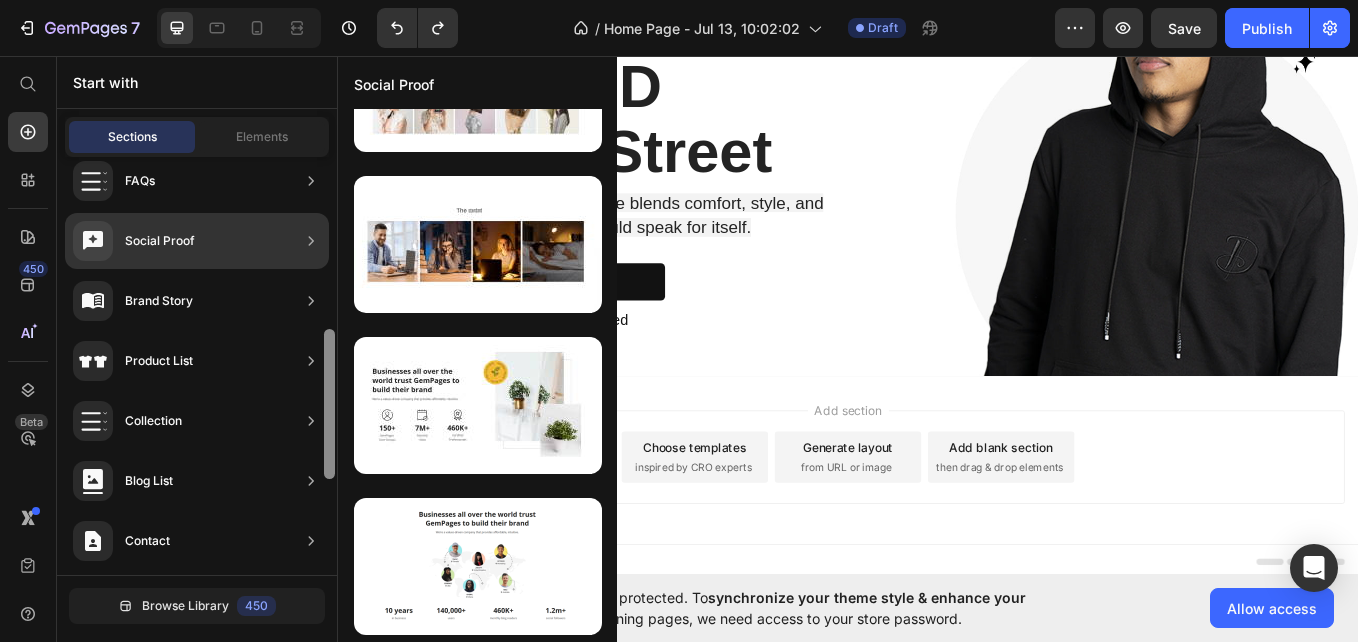 scroll, scrollTop: 631, scrollLeft: 0, axis: vertical 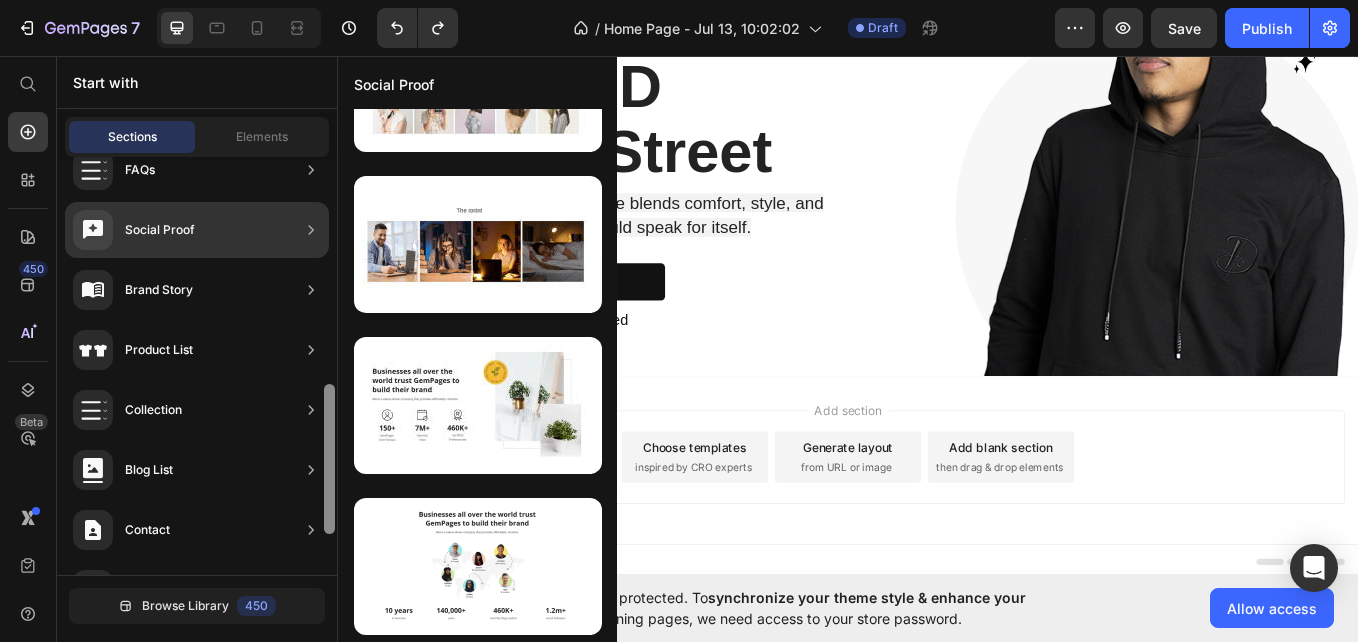 drag, startPoint x: 333, startPoint y: 373, endPoint x: 332, endPoint y: 479, distance: 106.004715 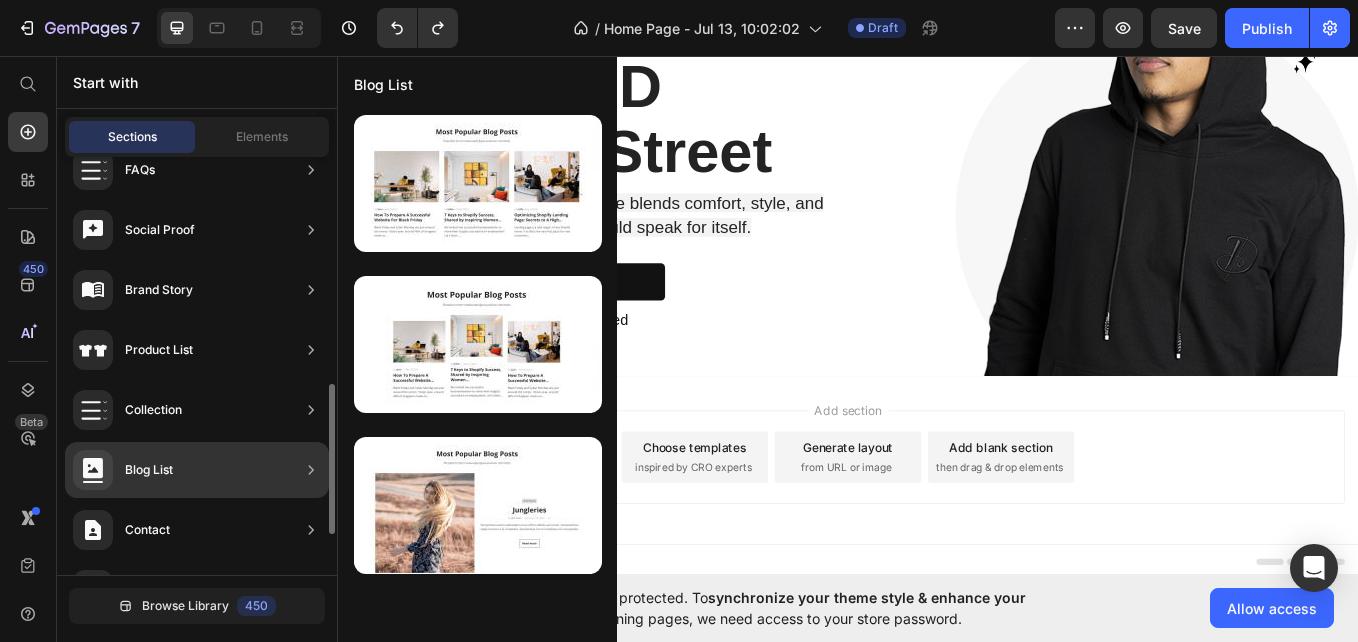 scroll, scrollTop: 0, scrollLeft: 0, axis: both 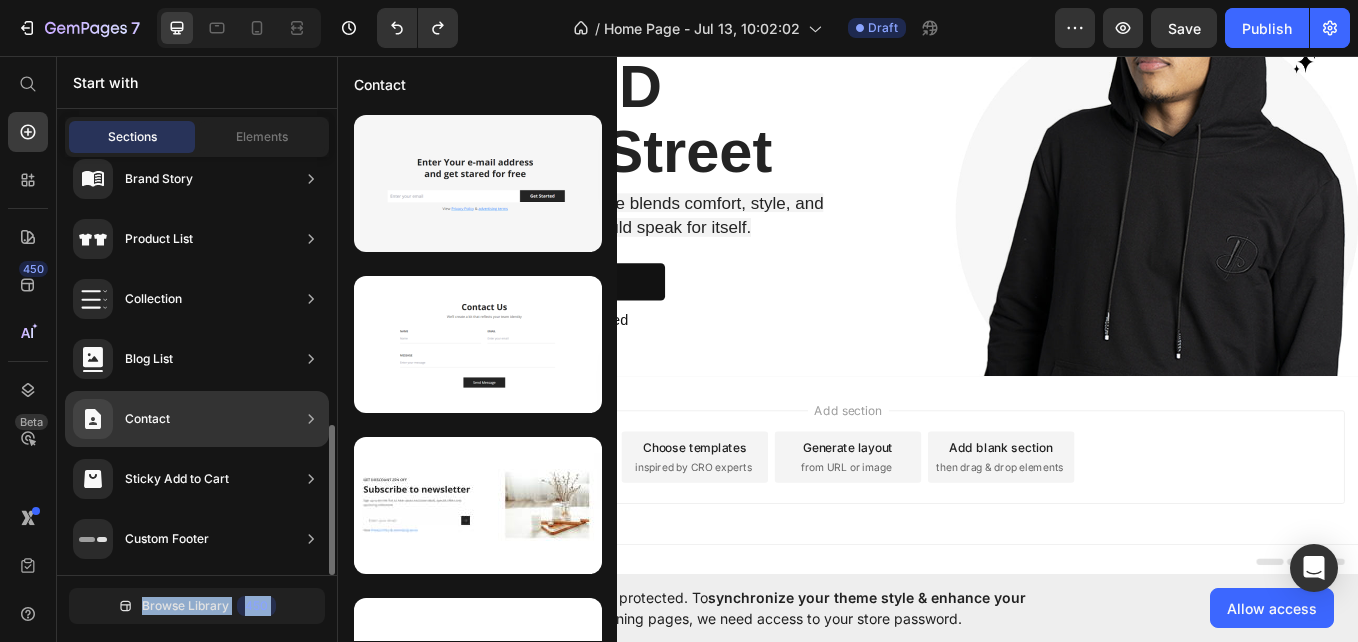 drag, startPoint x: 322, startPoint y: 444, endPoint x: 337, endPoint y: 519, distance: 76.48529 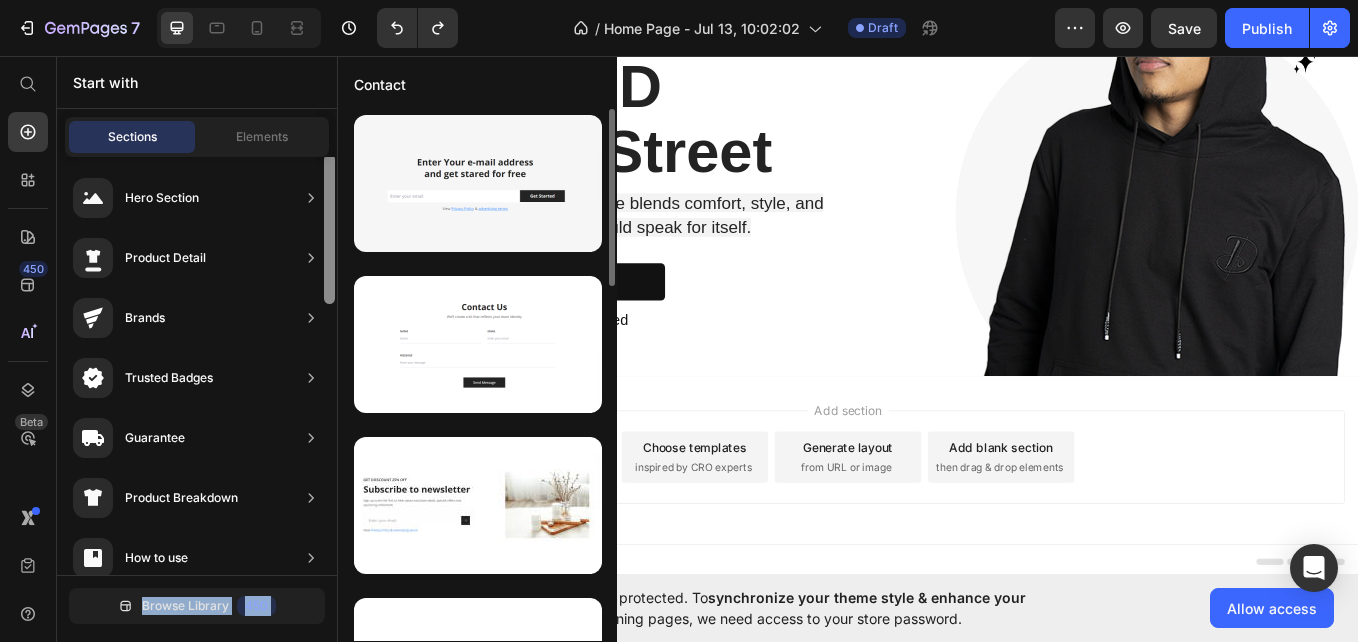 scroll, scrollTop: 0, scrollLeft: 0, axis: both 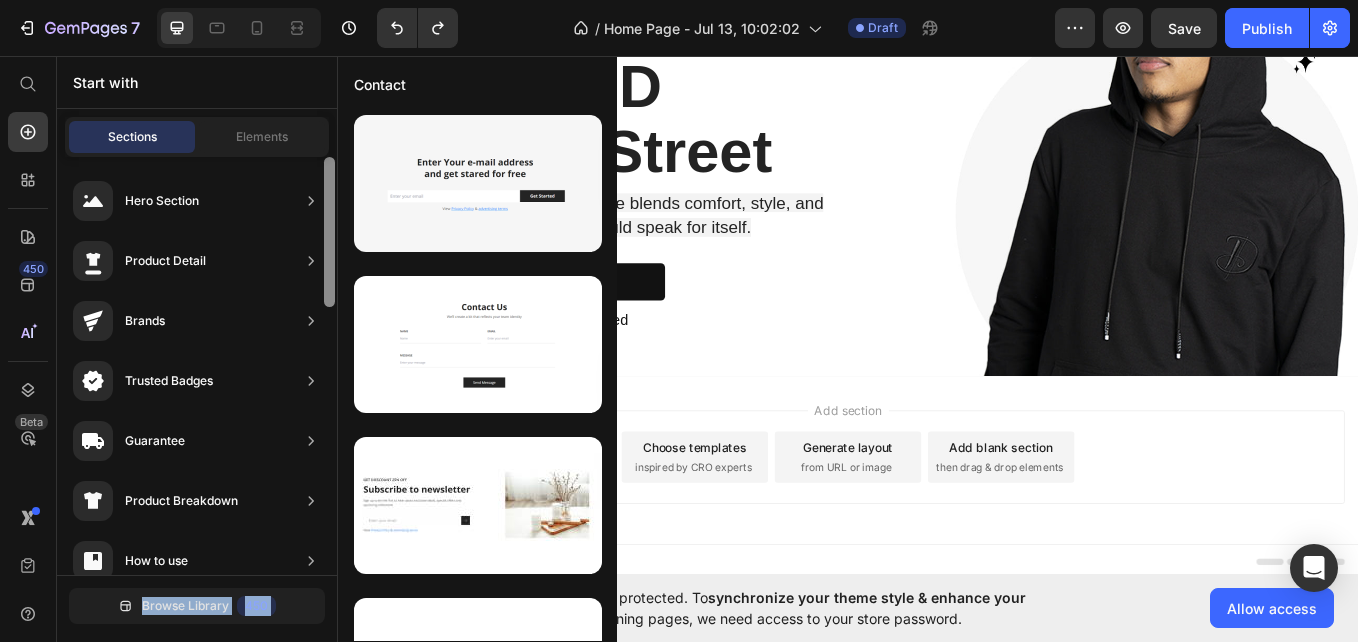 drag, startPoint x: 337, startPoint y: 519, endPoint x: 337, endPoint y: 203, distance: 316 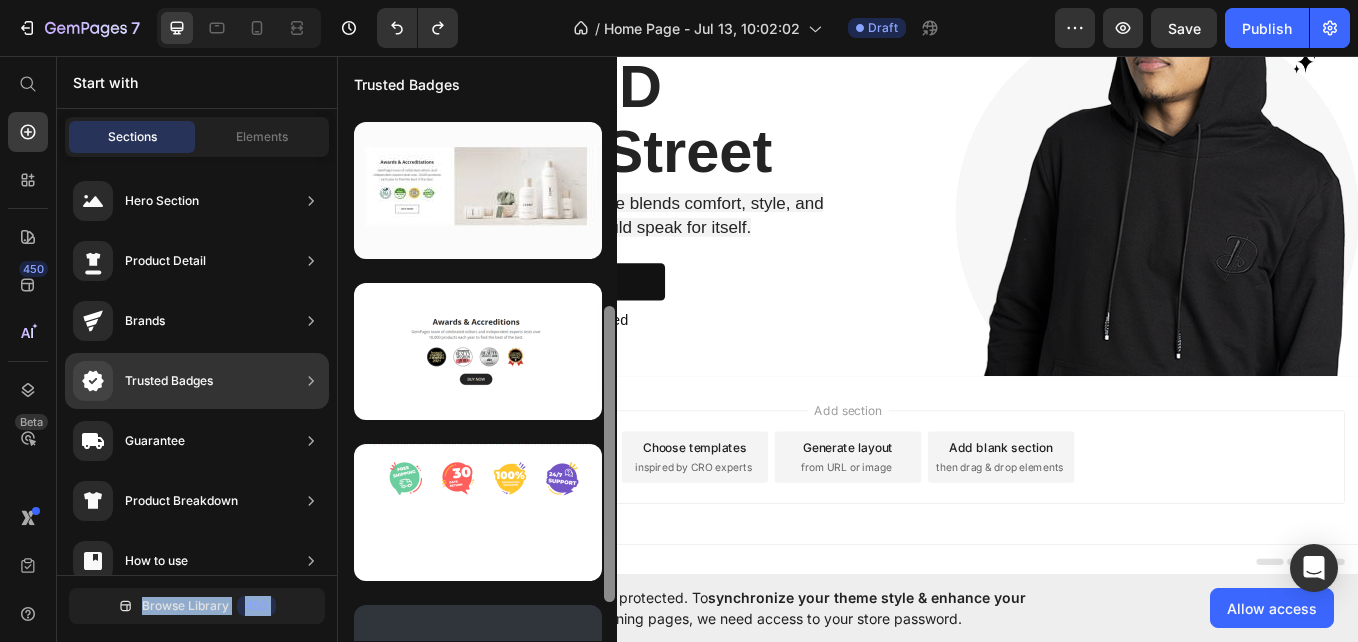 scroll, scrollTop: 250, scrollLeft: 0, axis: vertical 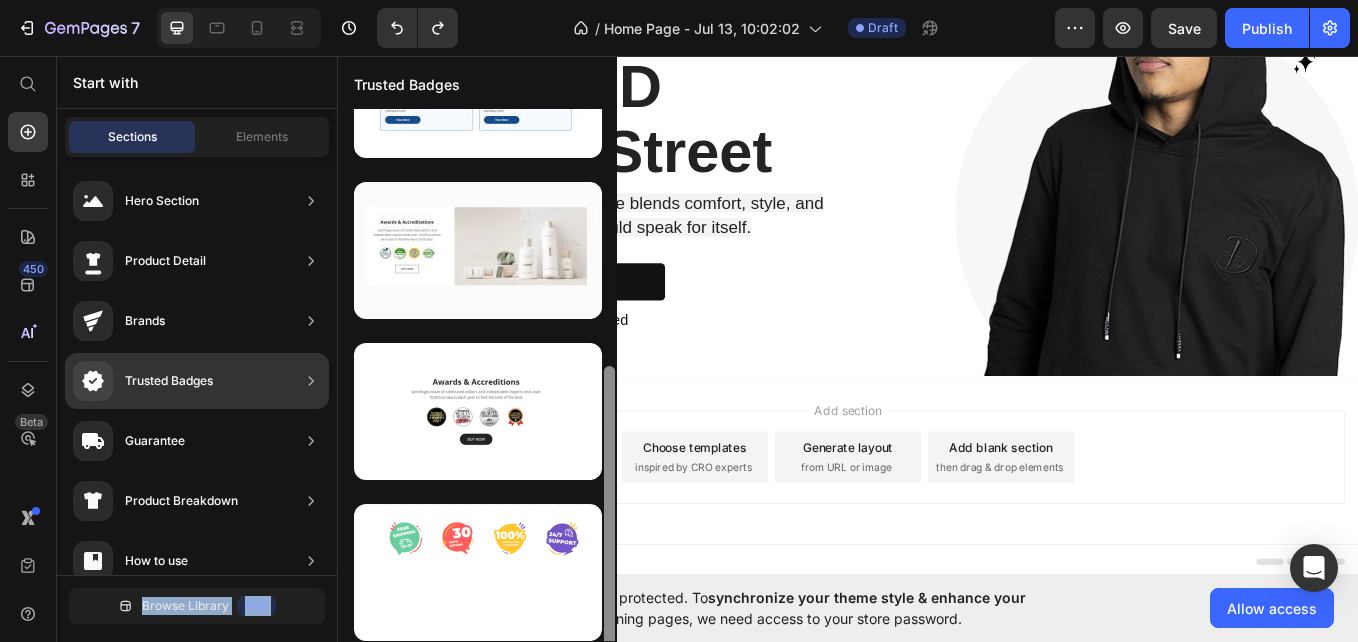 drag, startPoint x: 609, startPoint y: 358, endPoint x: 604, endPoint y: 498, distance: 140.08926 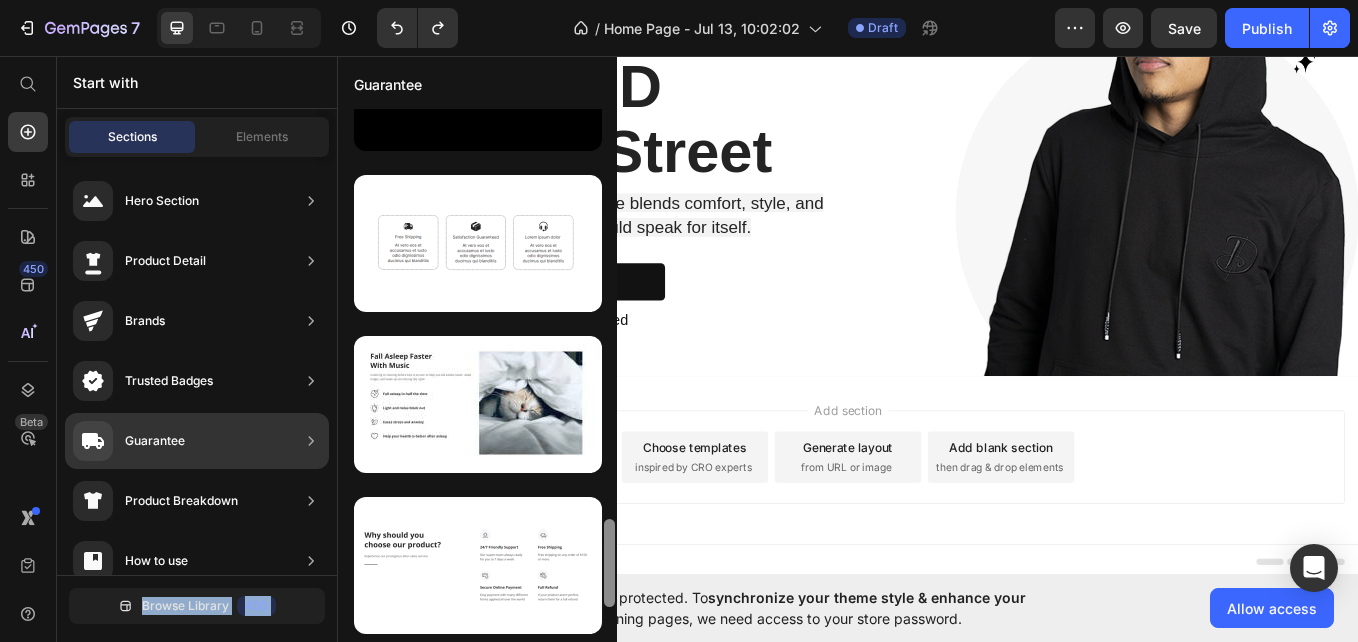 scroll, scrollTop: 2534, scrollLeft: 0, axis: vertical 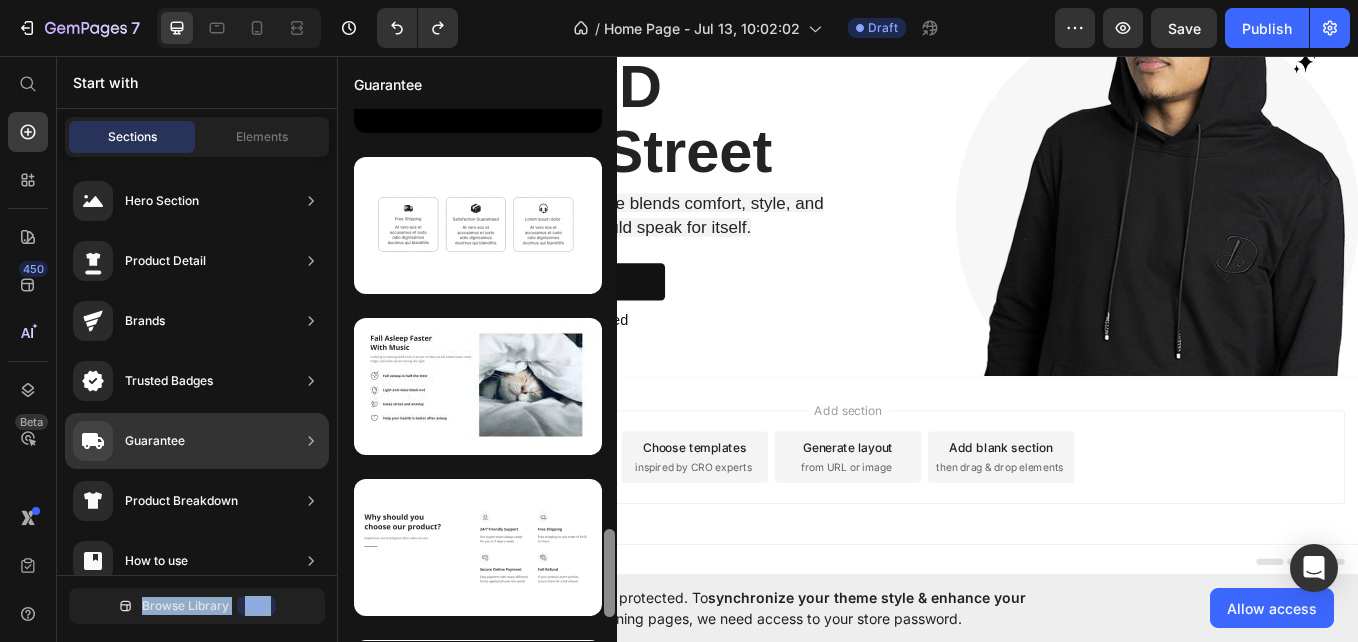 drag, startPoint x: 609, startPoint y: 215, endPoint x: 610, endPoint y: 594, distance: 379.0013 